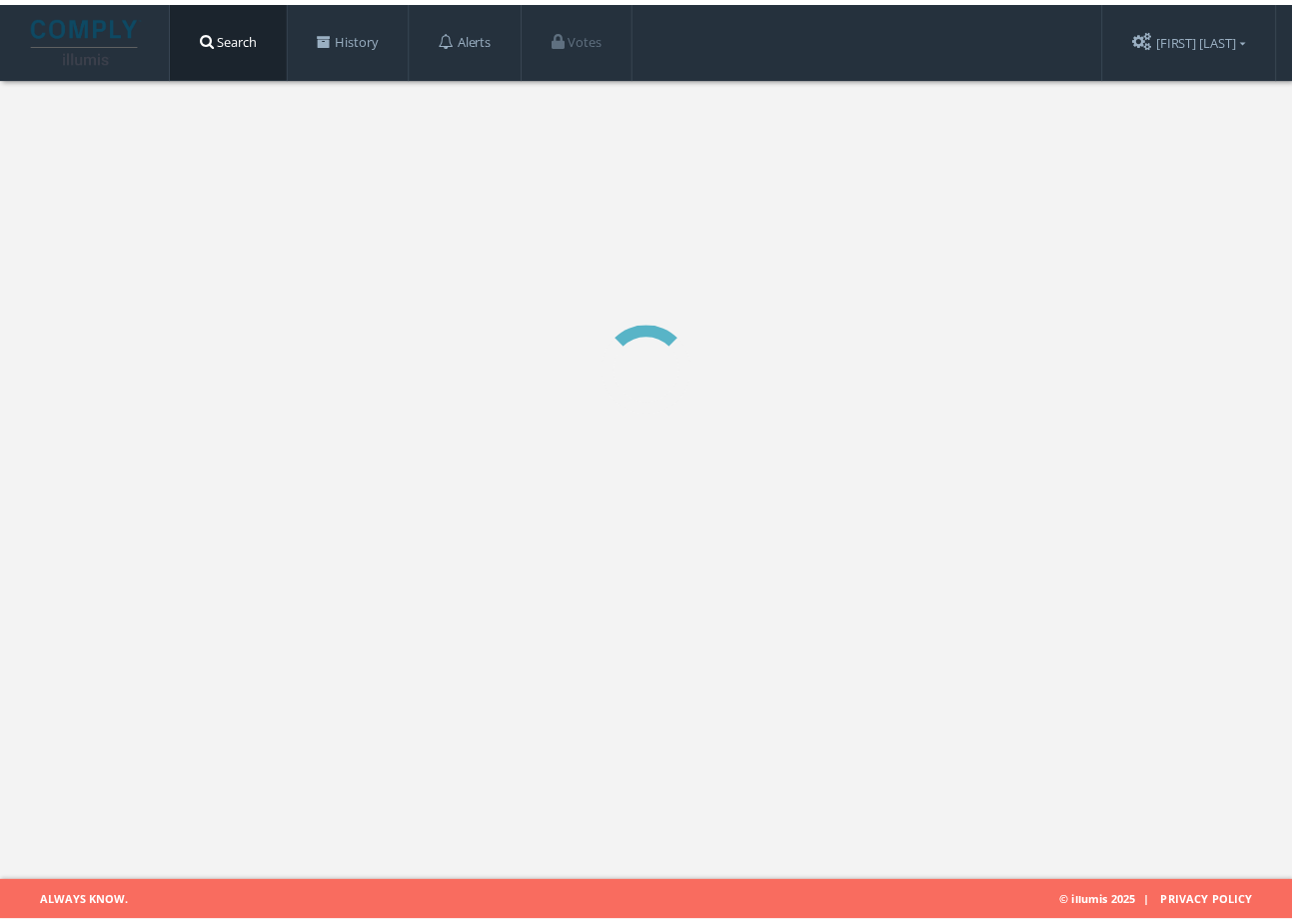 scroll, scrollTop: 0, scrollLeft: 0, axis: both 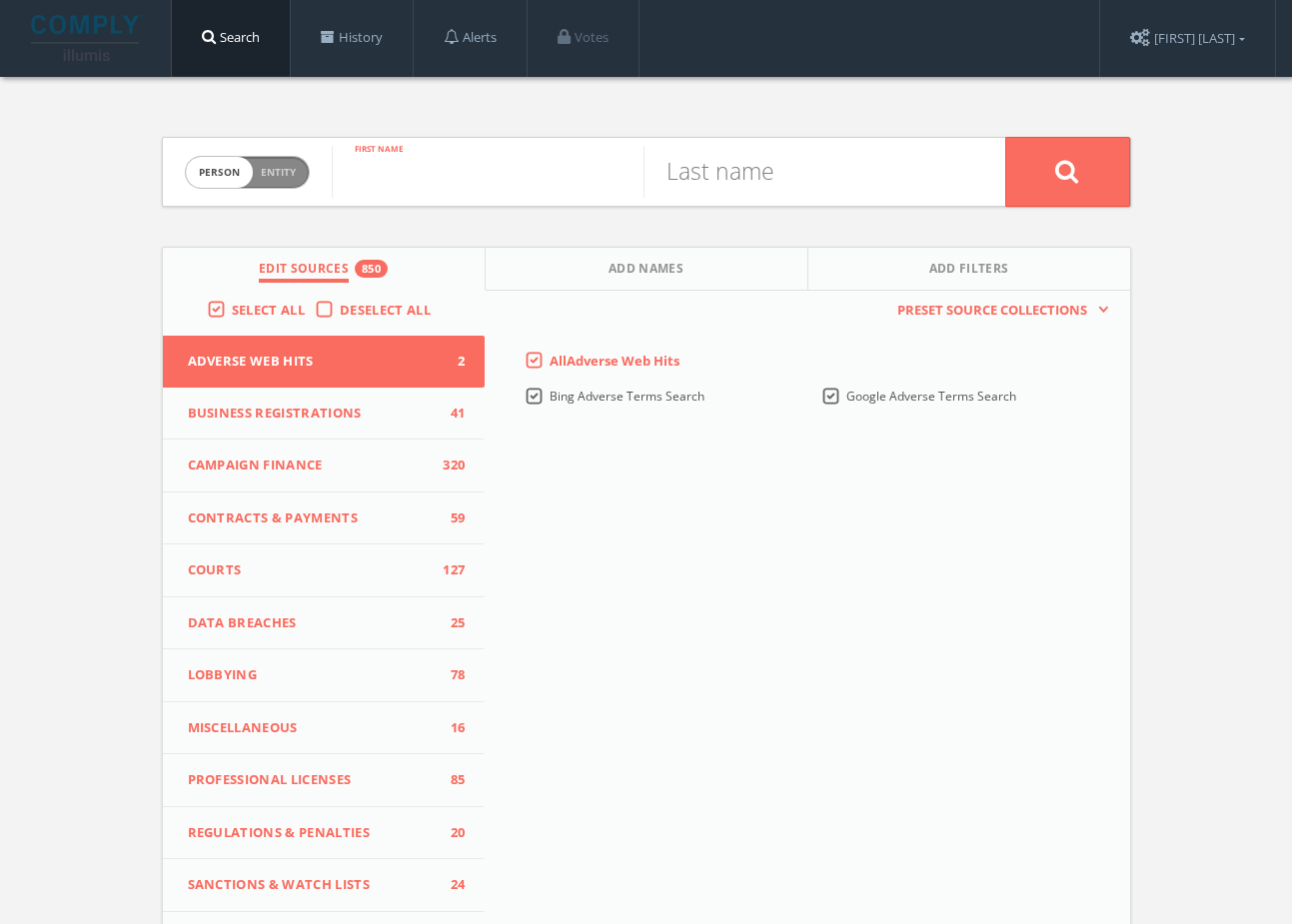 paste on "Melinda	Chiu" 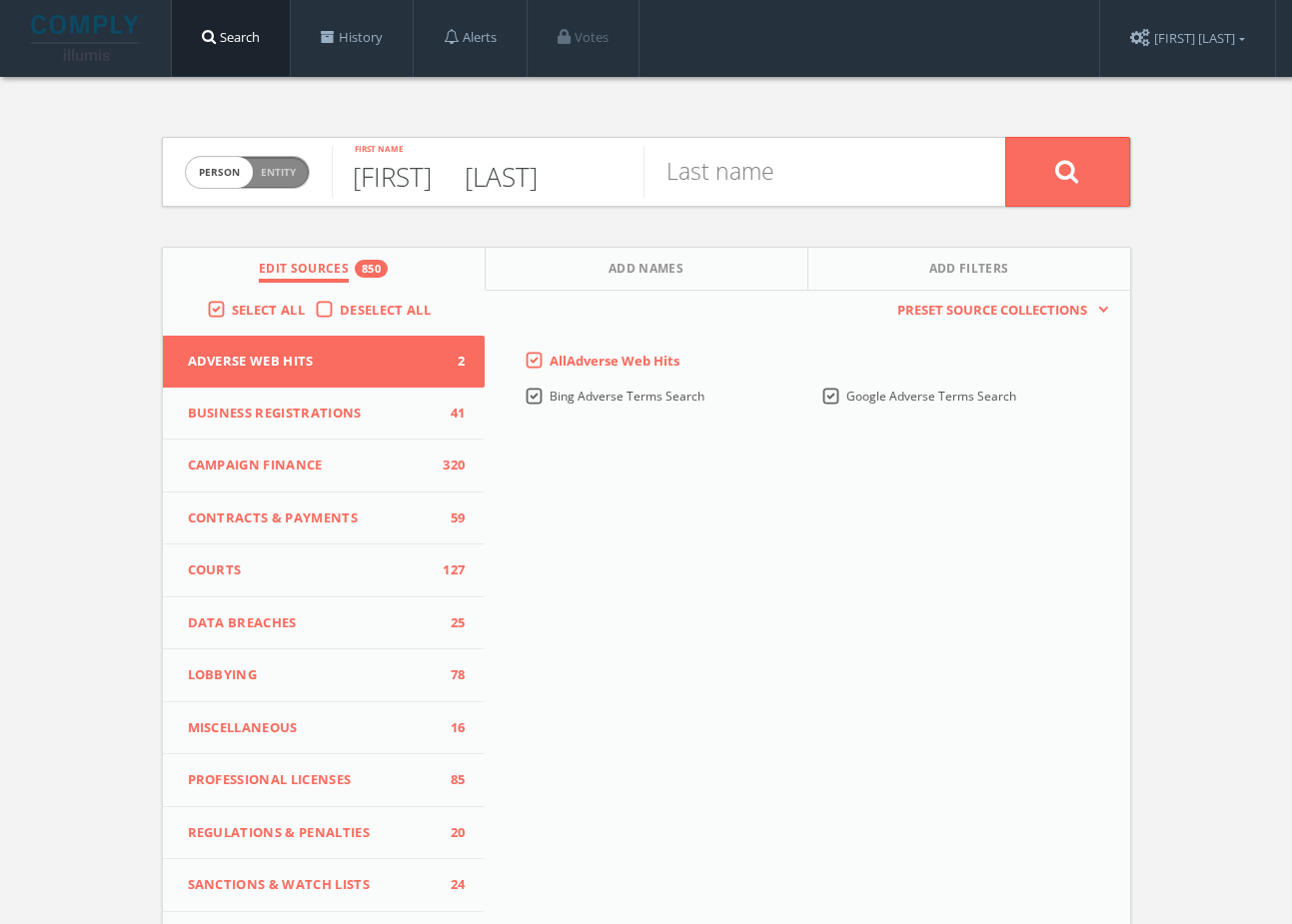 click on "Melinda	Chiu" at bounding box center [488, 172] 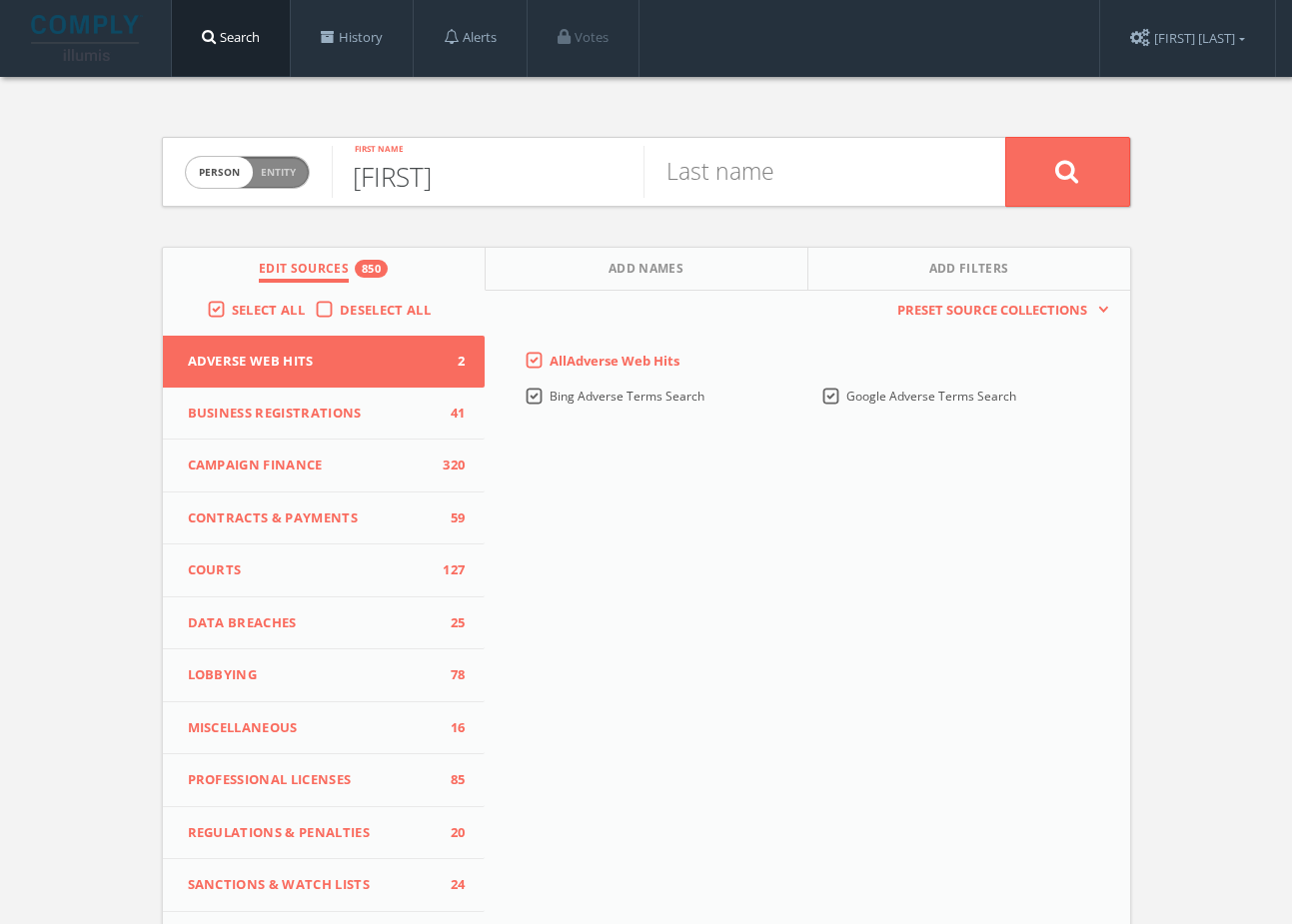 type on "Melinda" 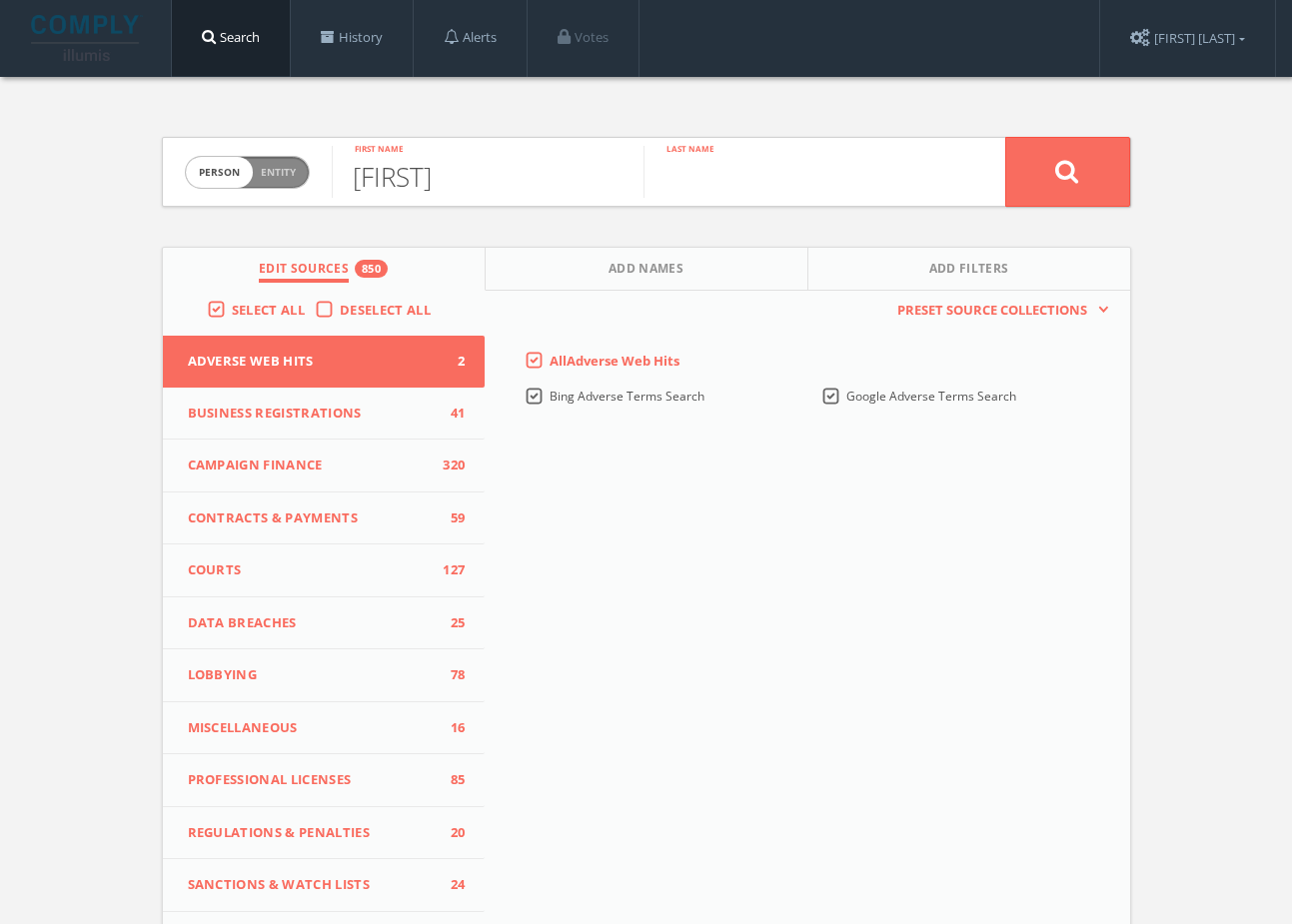 paste on "Chiu" 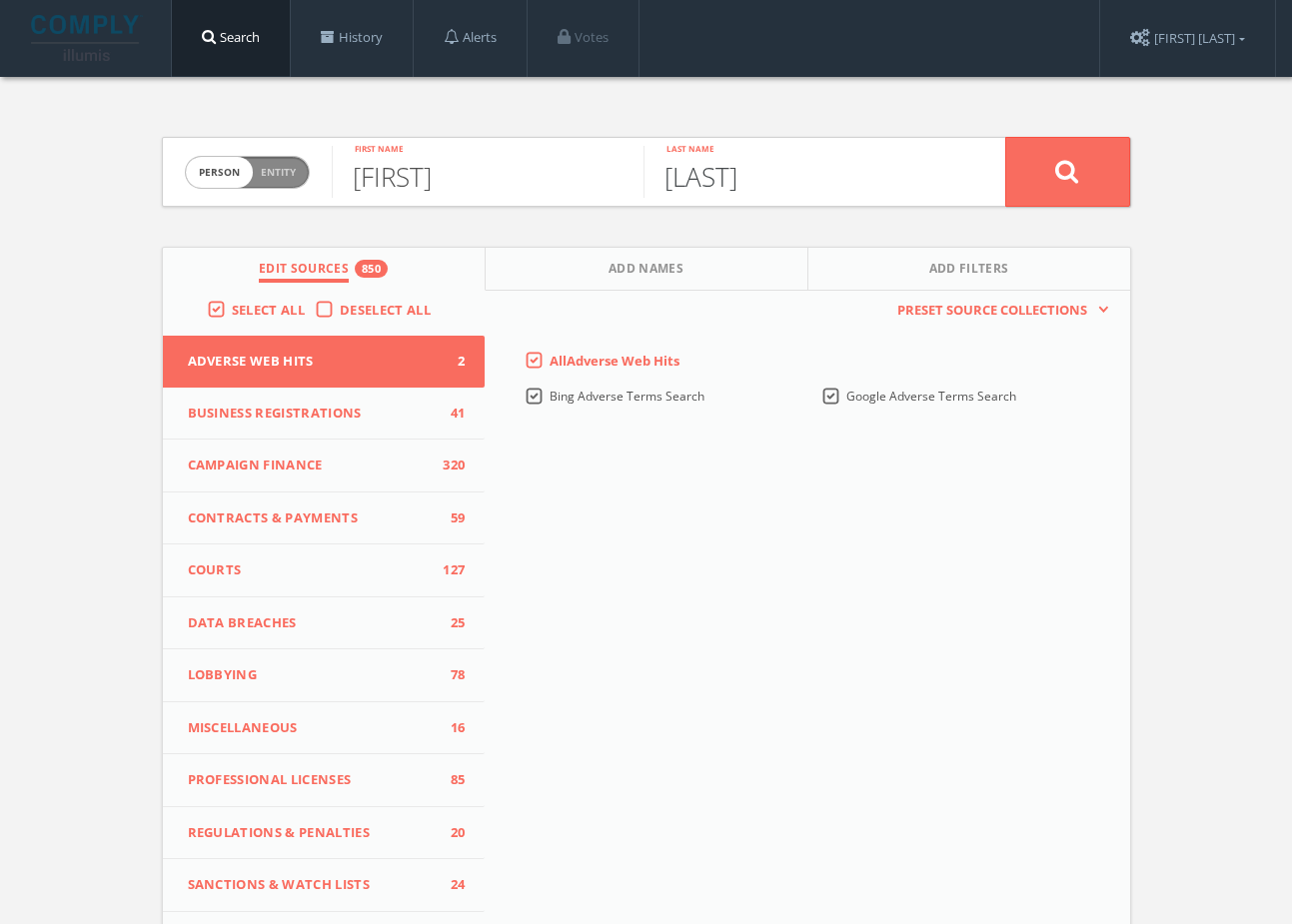 type on "Chiu" 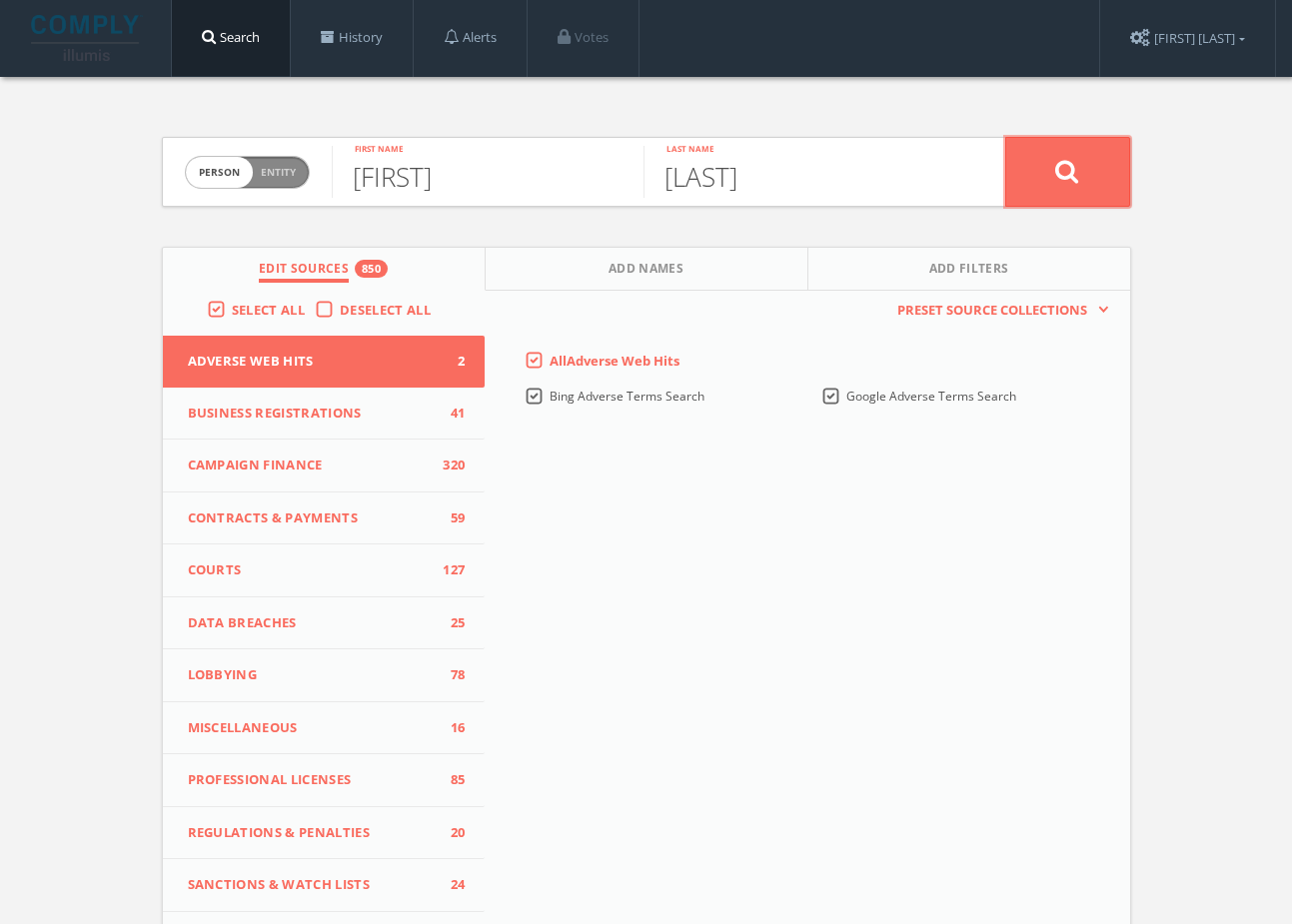 click 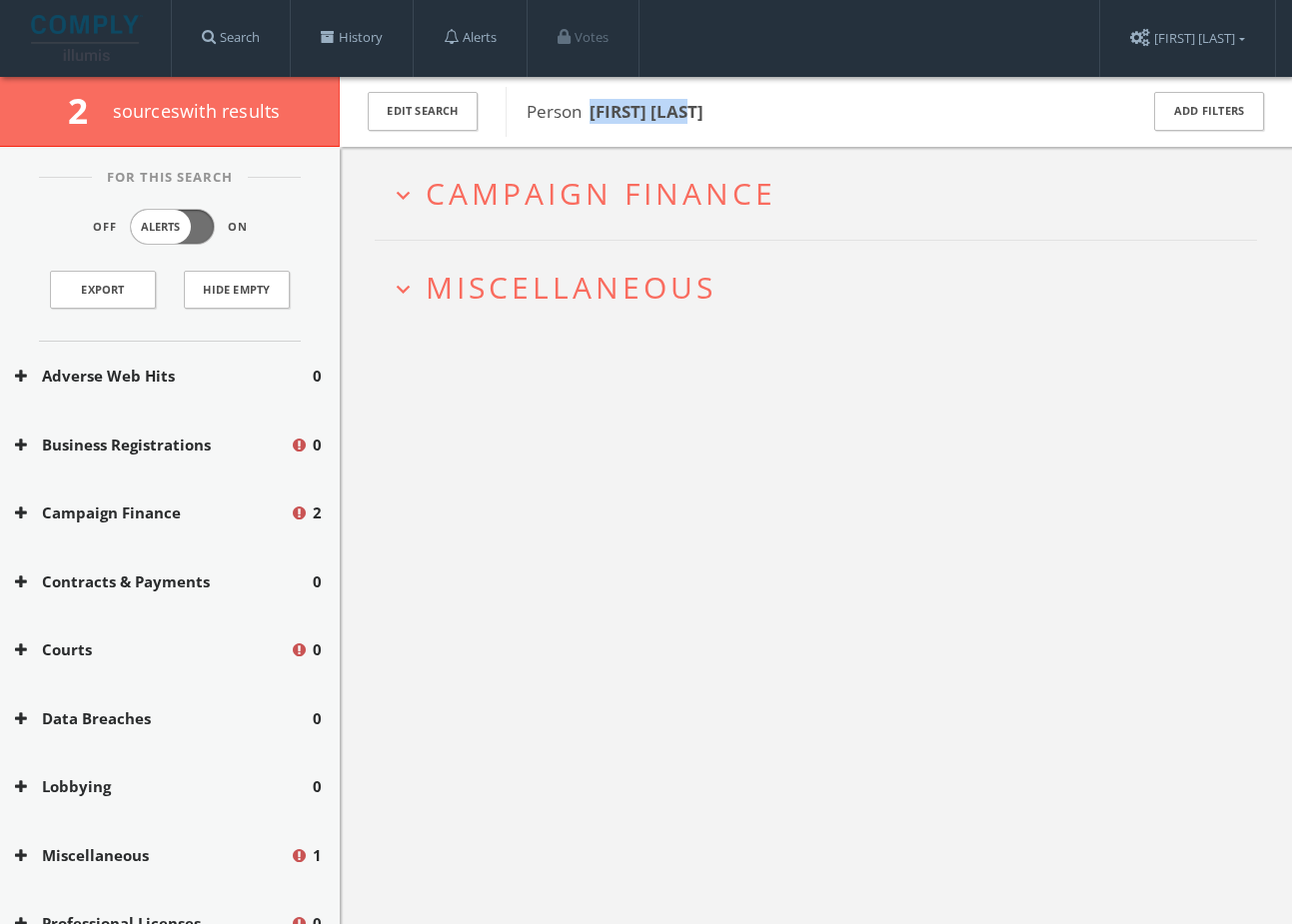 drag, startPoint x: 716, startPoint y: 110, endPoint x: 594, endPoint y: 107, distance: 122.03688 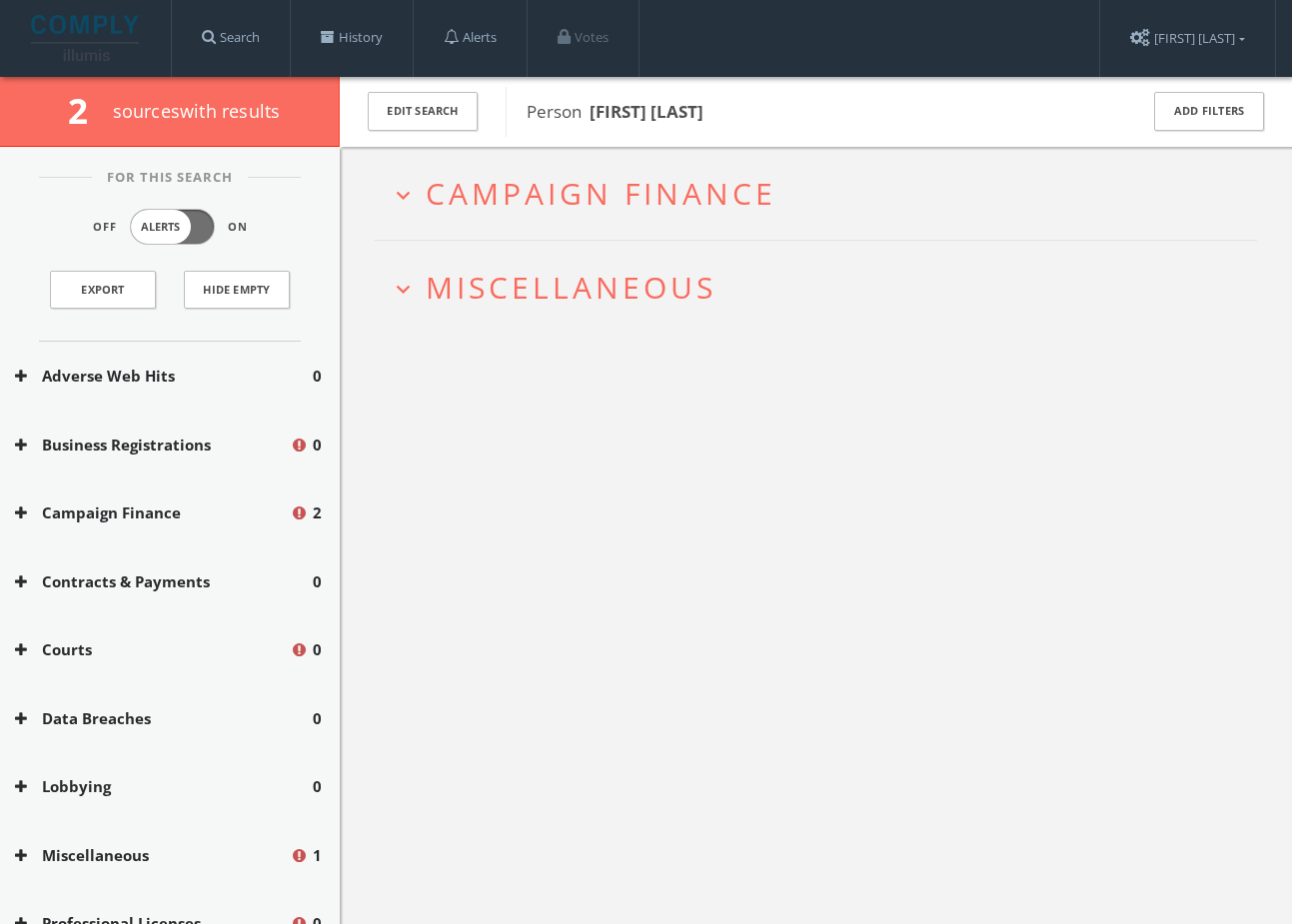 click on "expand_more Miscellaneous" at bounding box center (815, 287) 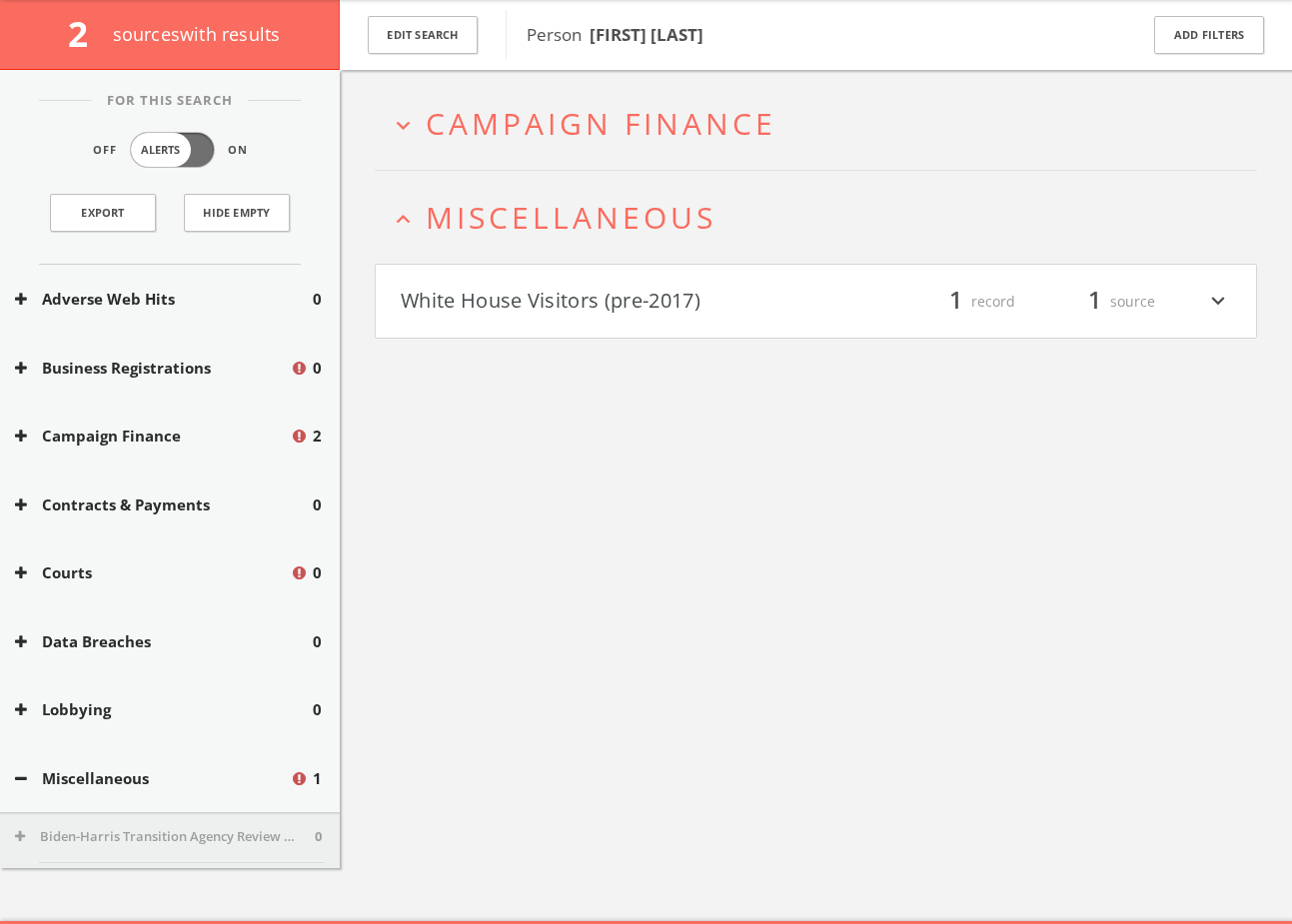 click on "expand_less Miscellaneous" at bounding box center (815, 217) 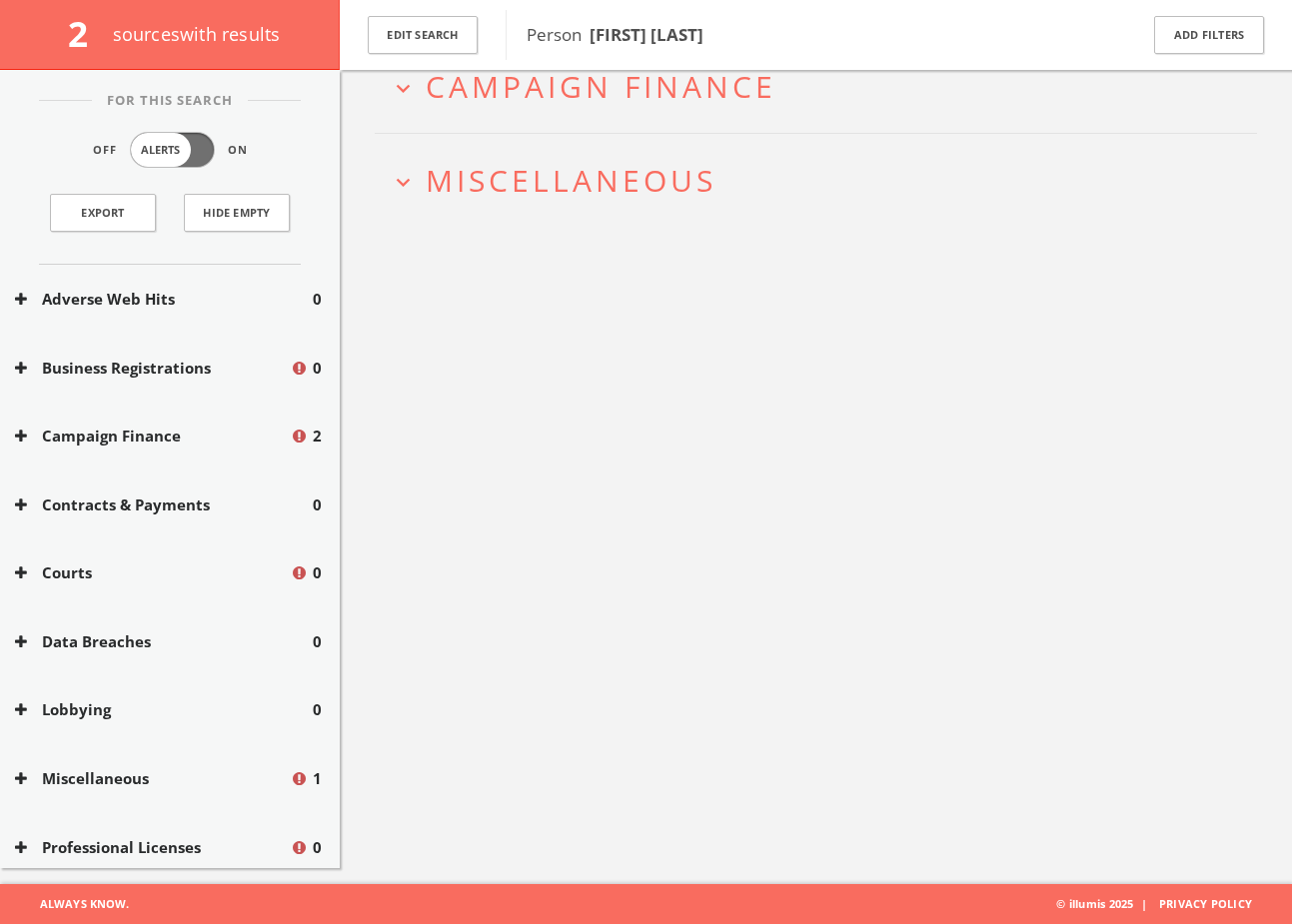 click on "expand_more Campaign Finance" at bounding box center (815, 86) 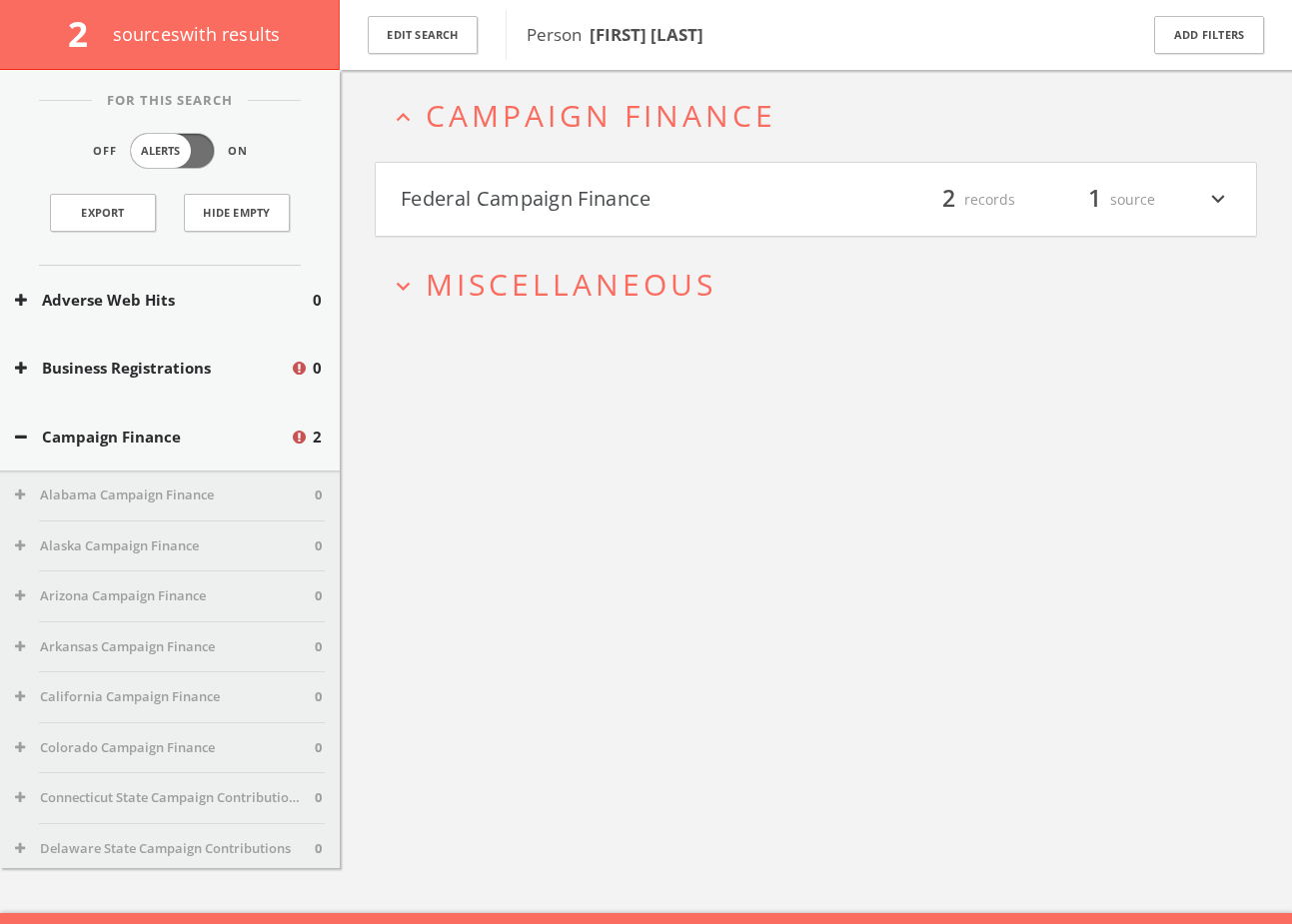 scroll, scrollTop: 87, scrollLeft: 0, axis: vertical 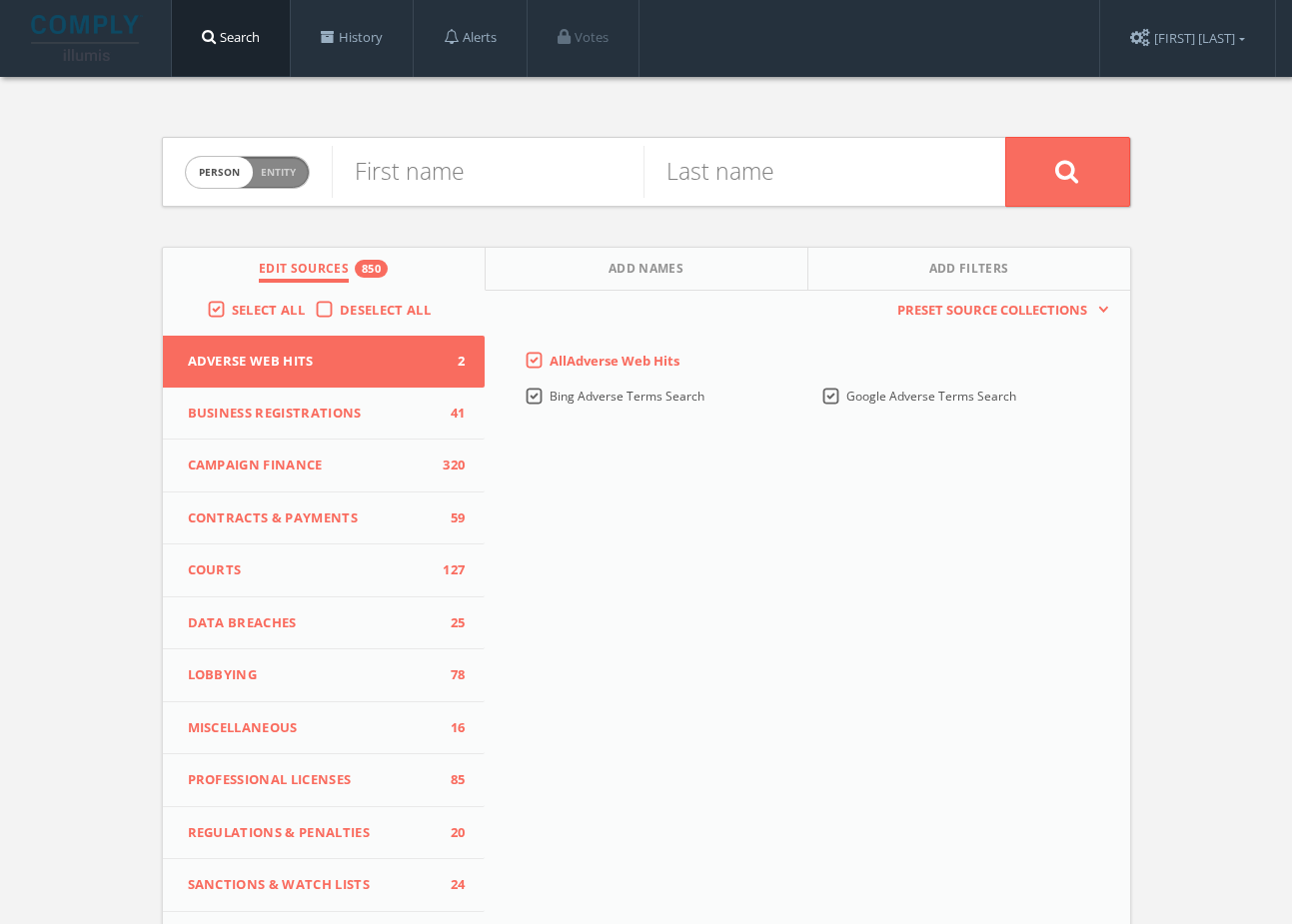 click on "Person Entity" at bounding box center (247, 172) 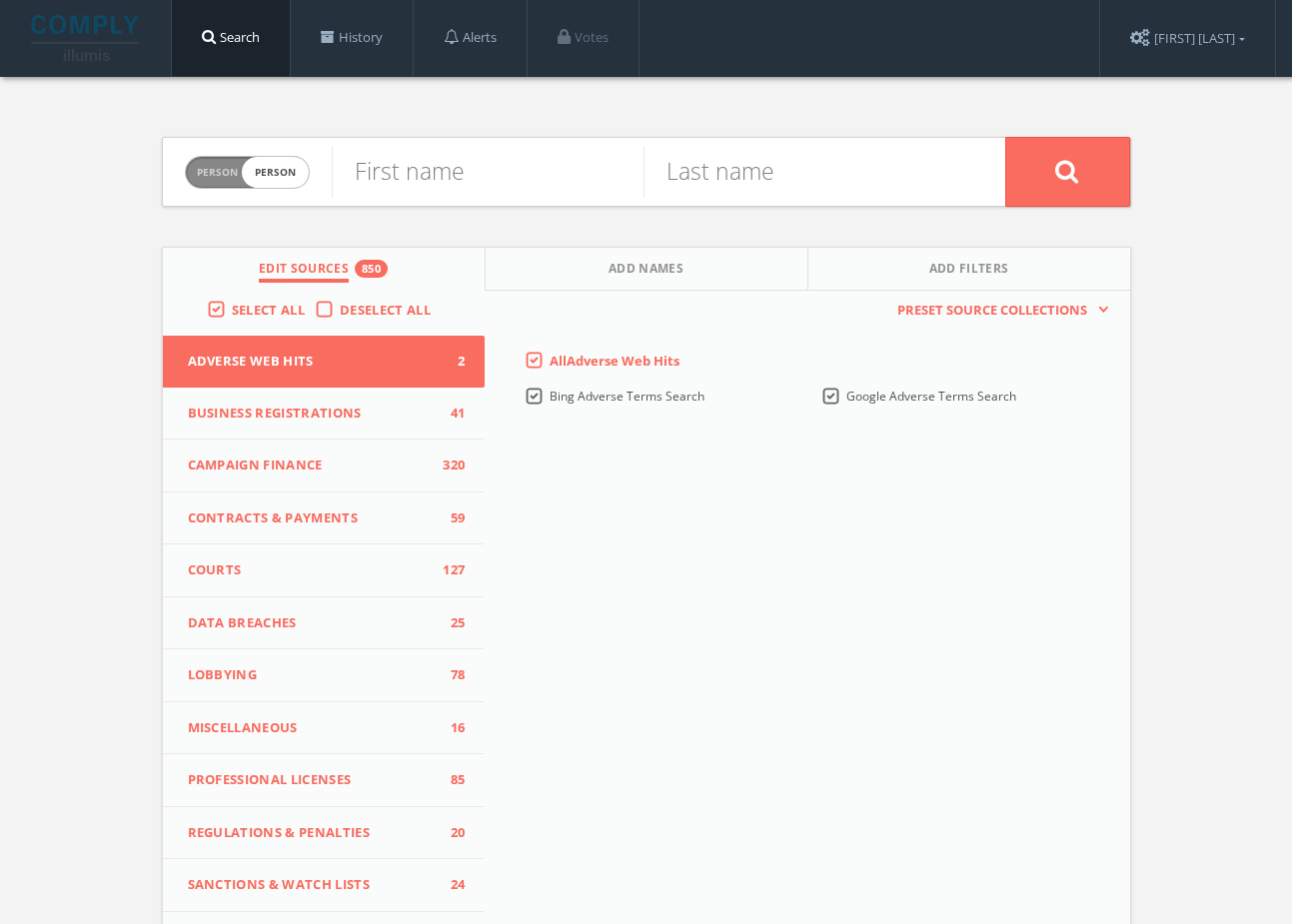 checkbox on "true" 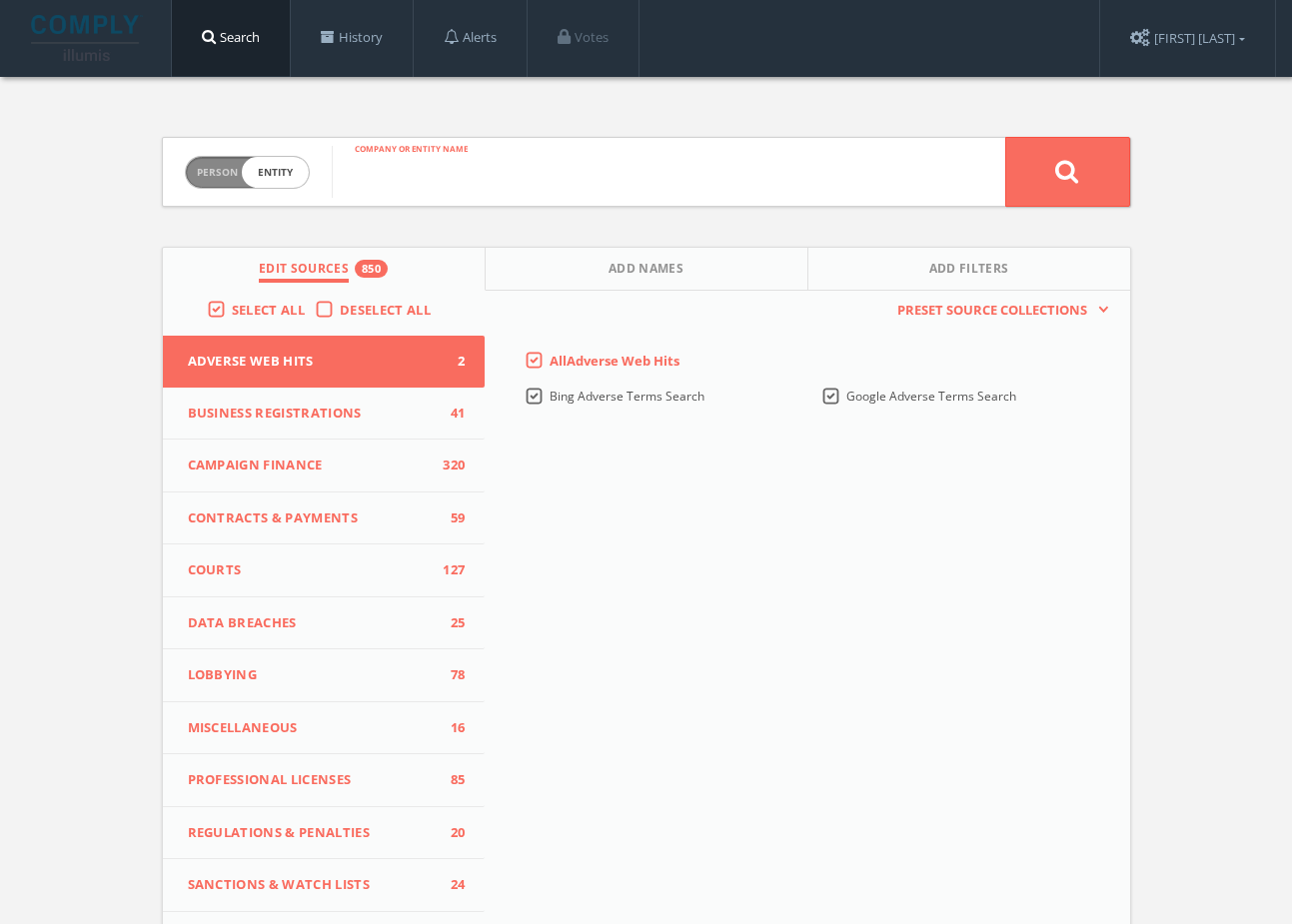 paste on "Enso Empowerment Coaching" 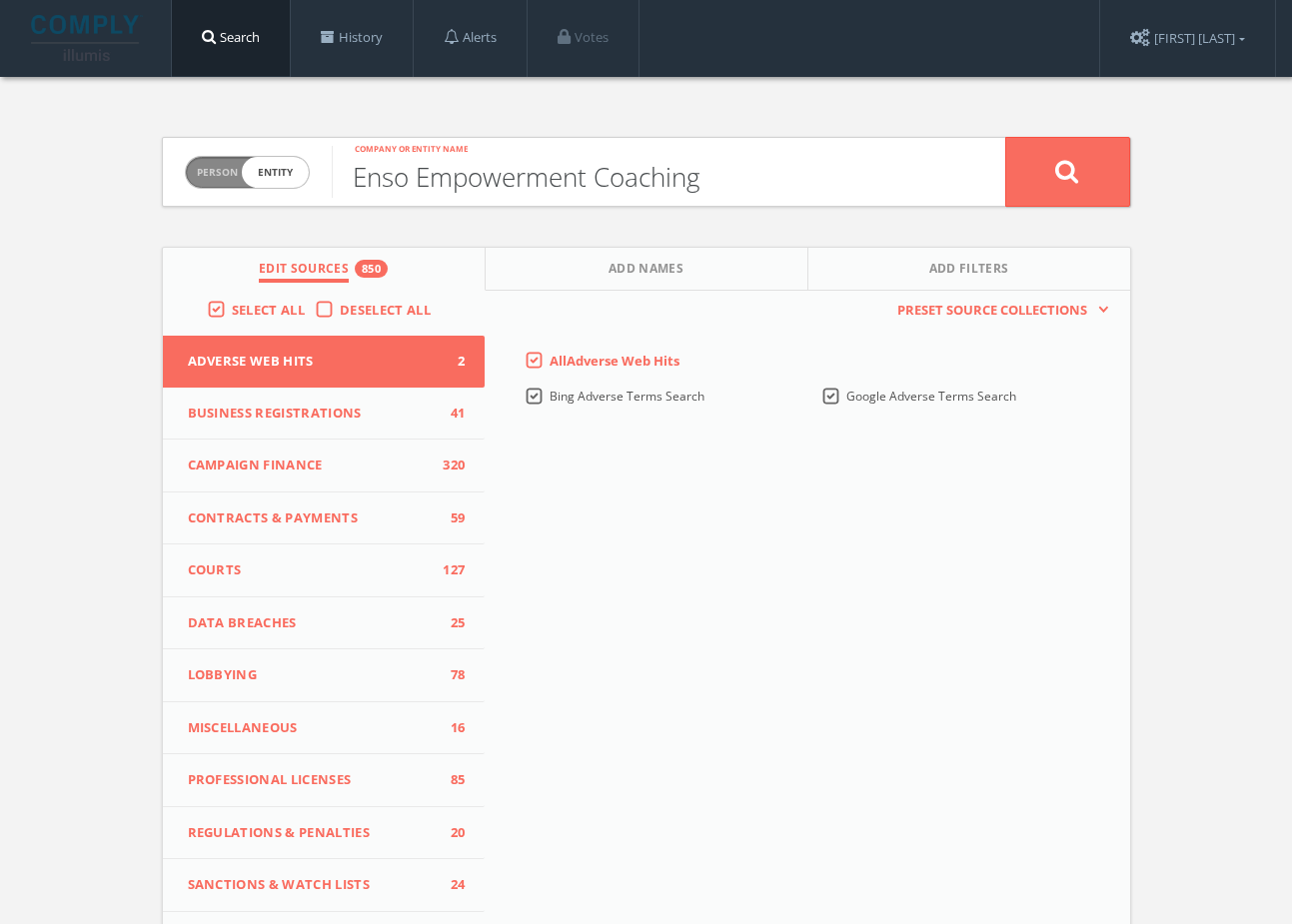 type on "Enso Empowerment Coaching" 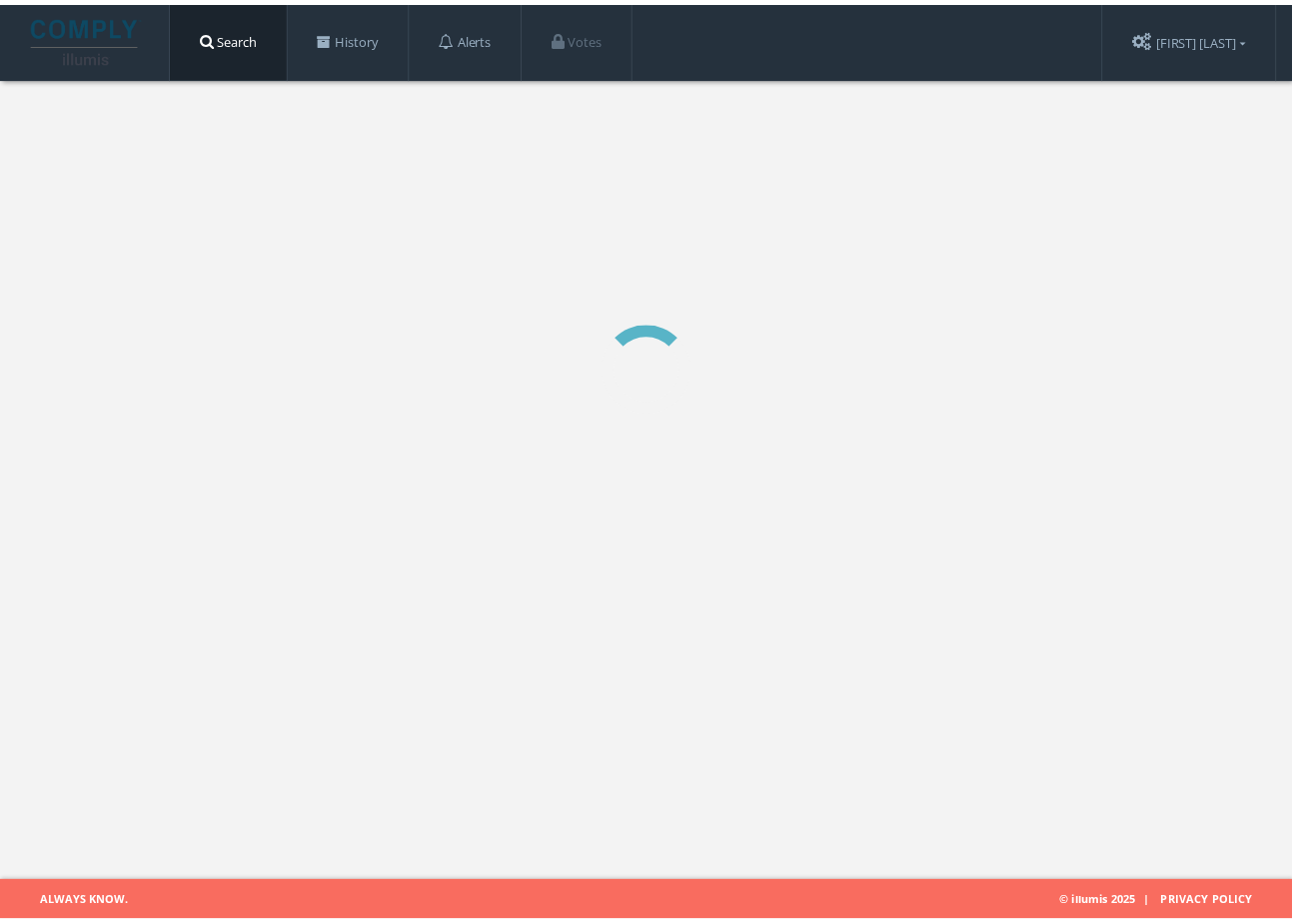 scroll, scrollTop: 0, scrollLeft: 0, axis: both 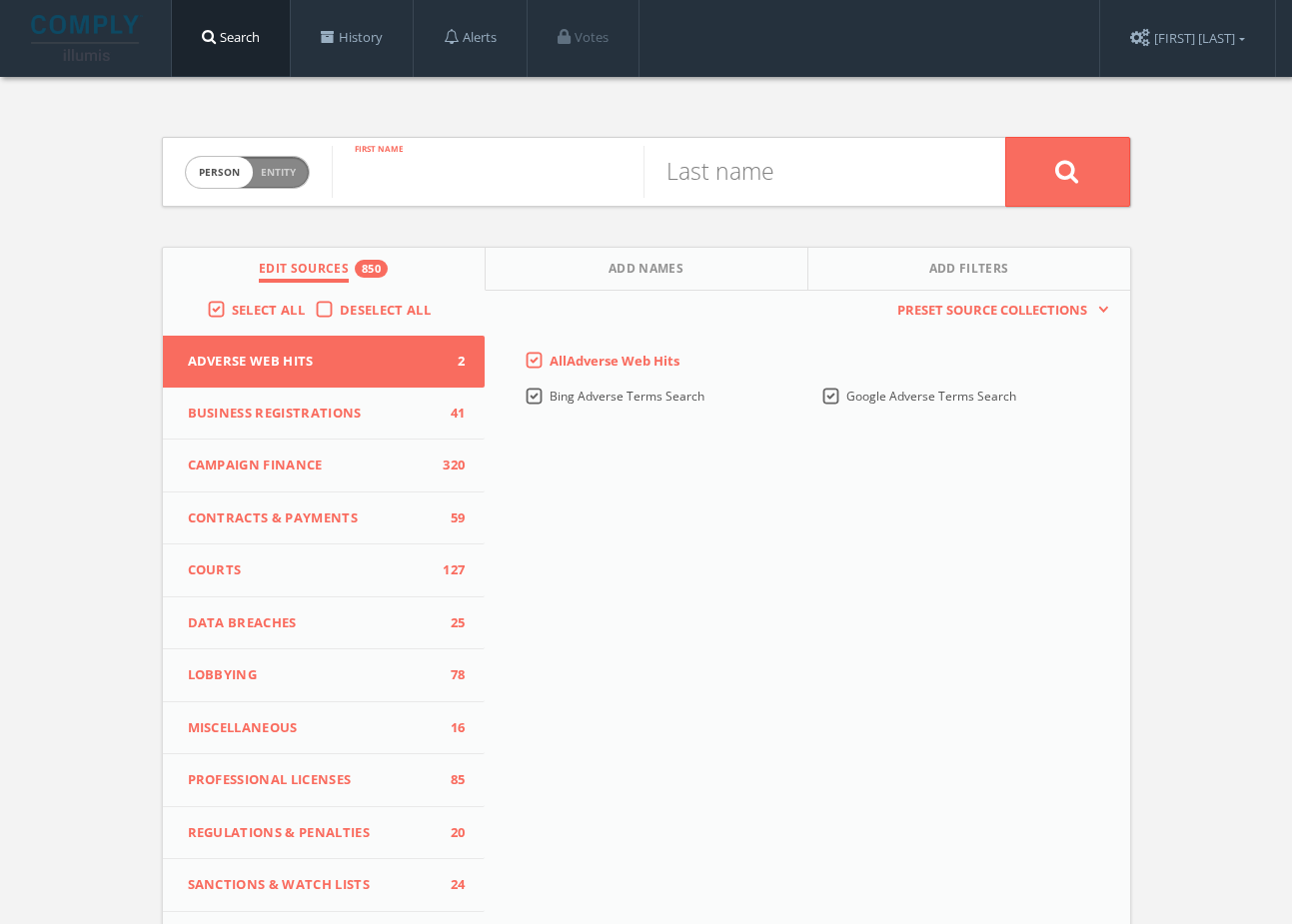 click at bounding box center (488, 172) 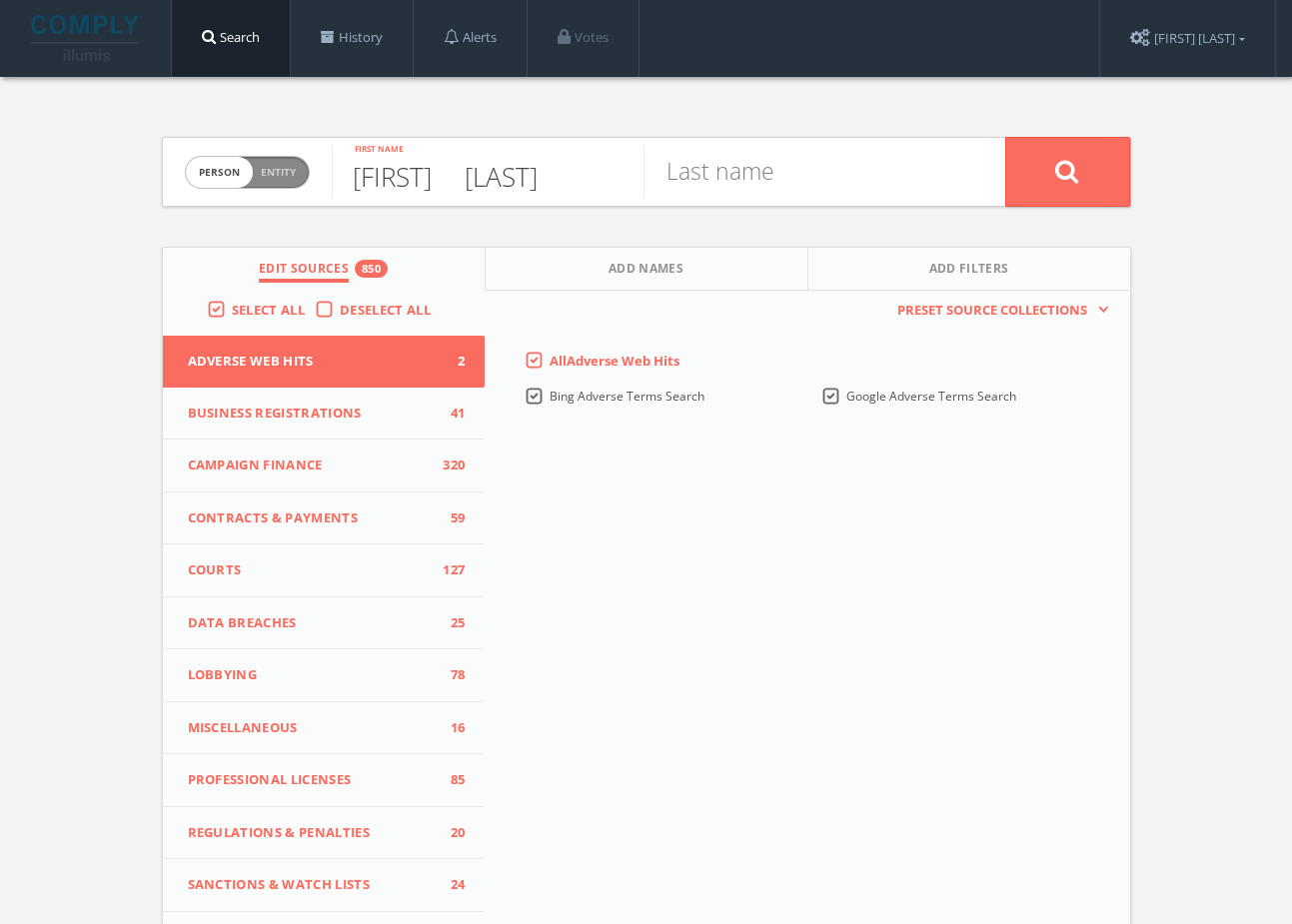 click on "Lawrence	Garrett" at bounding box center [488, 172] 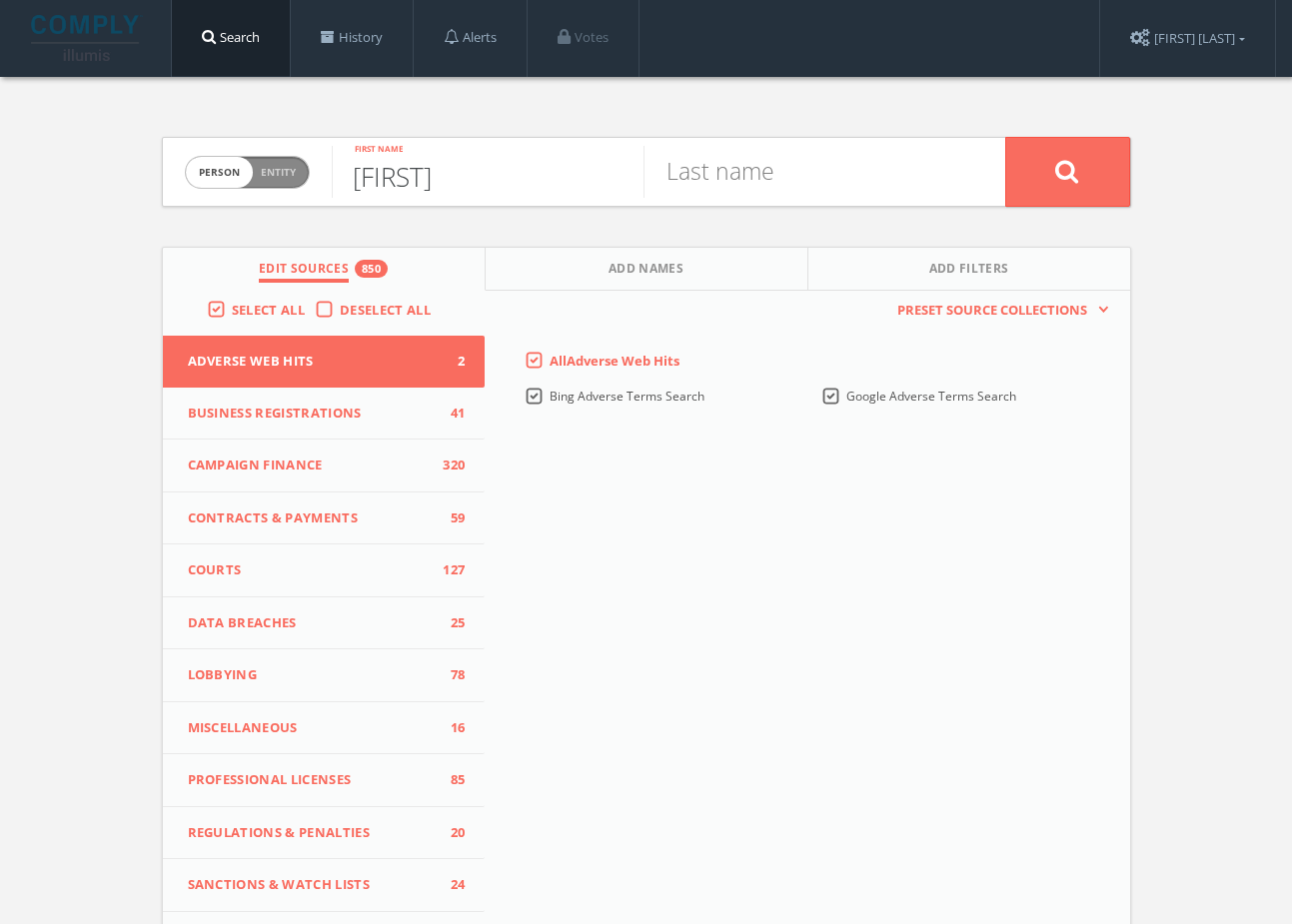 type on "Lawrence" 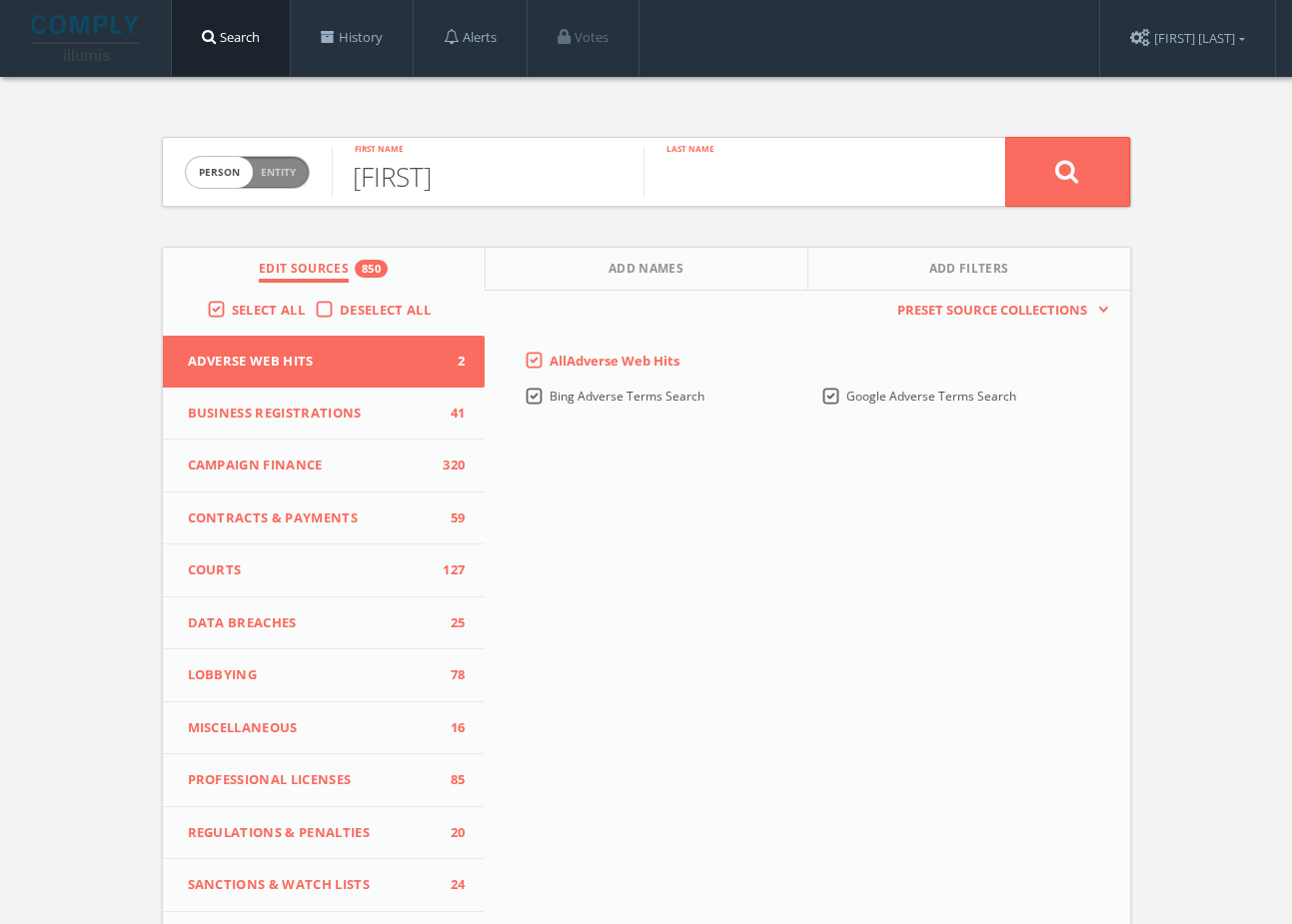 paste on "Garrett" 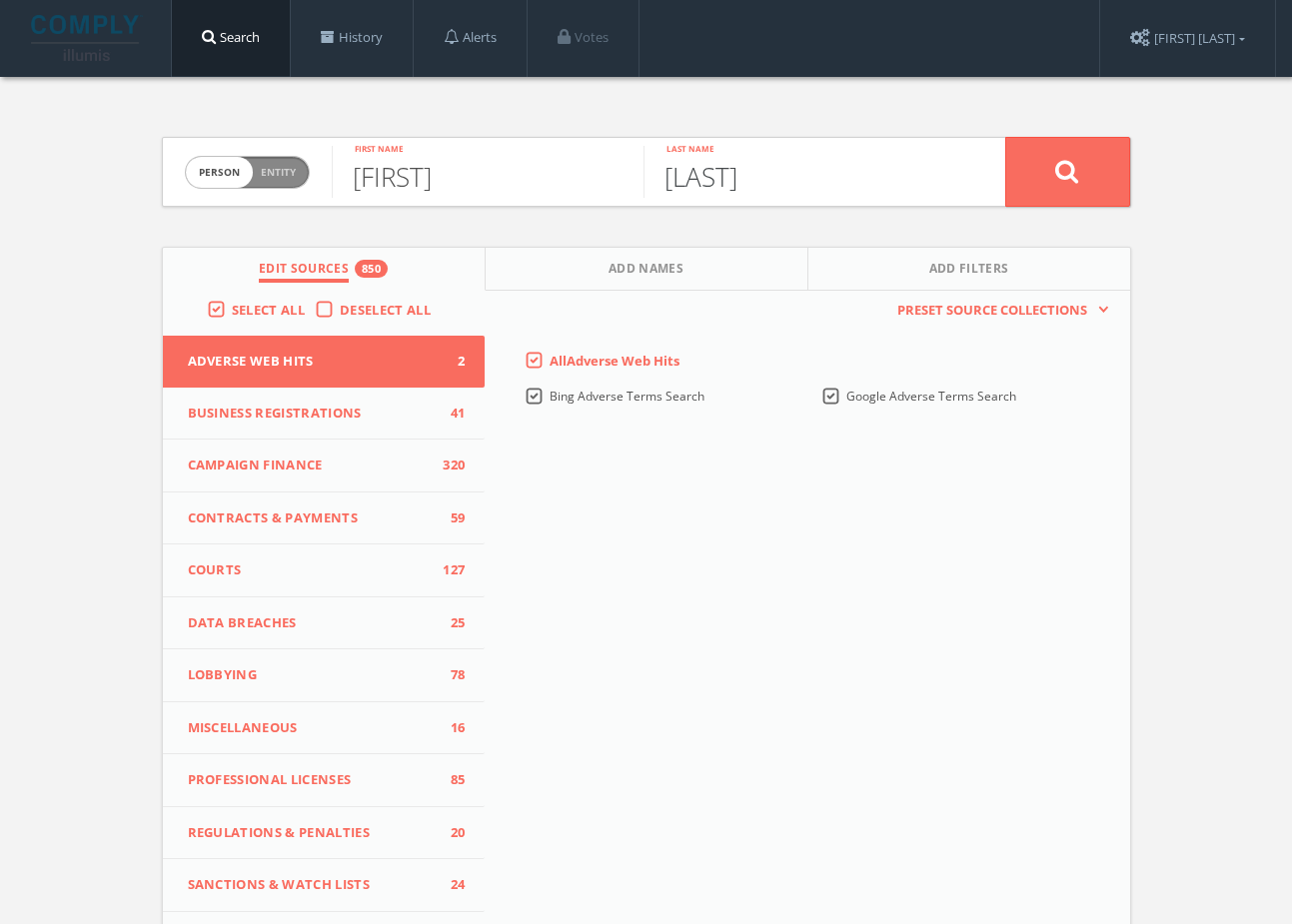 type on "Garrett" 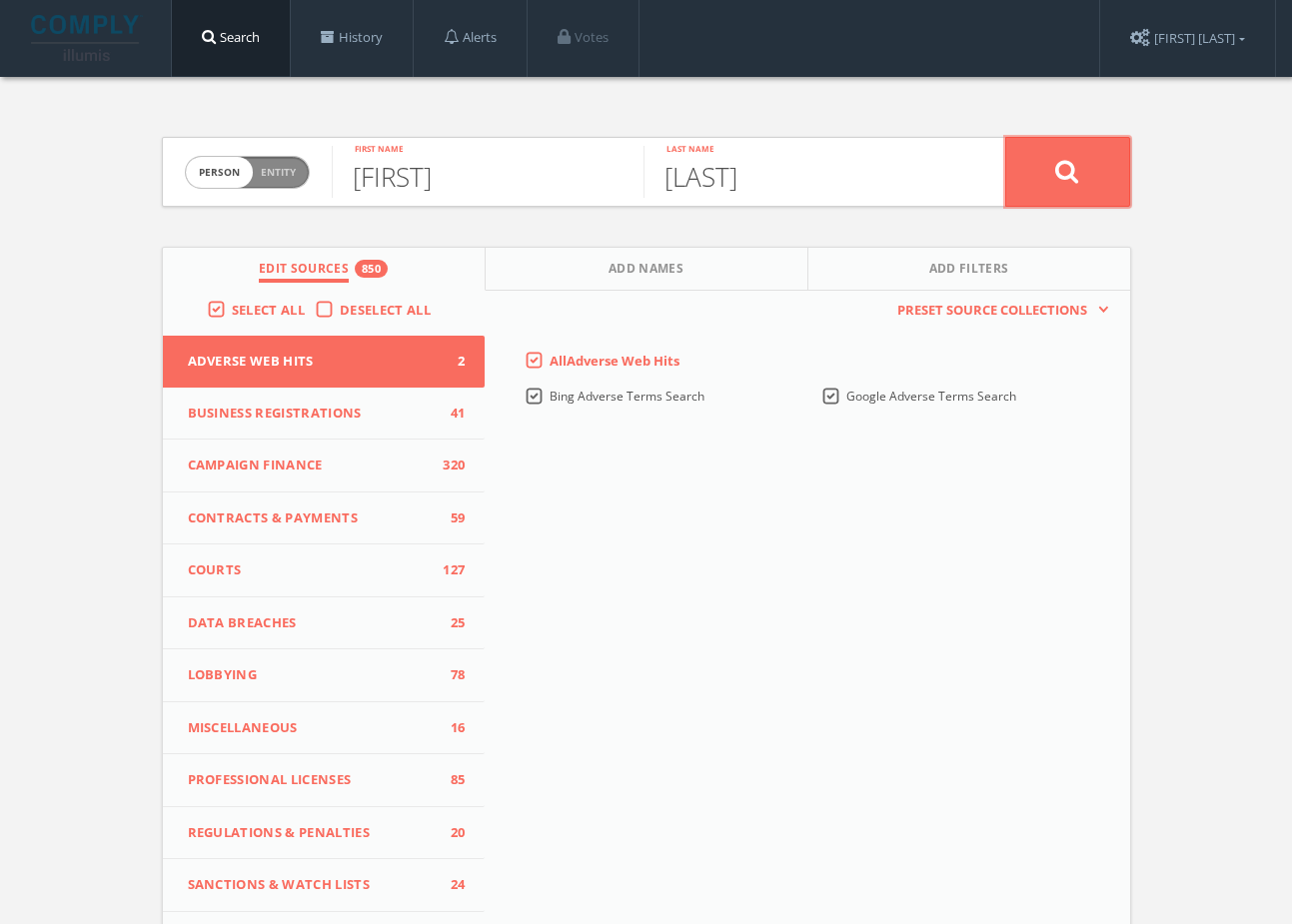 click 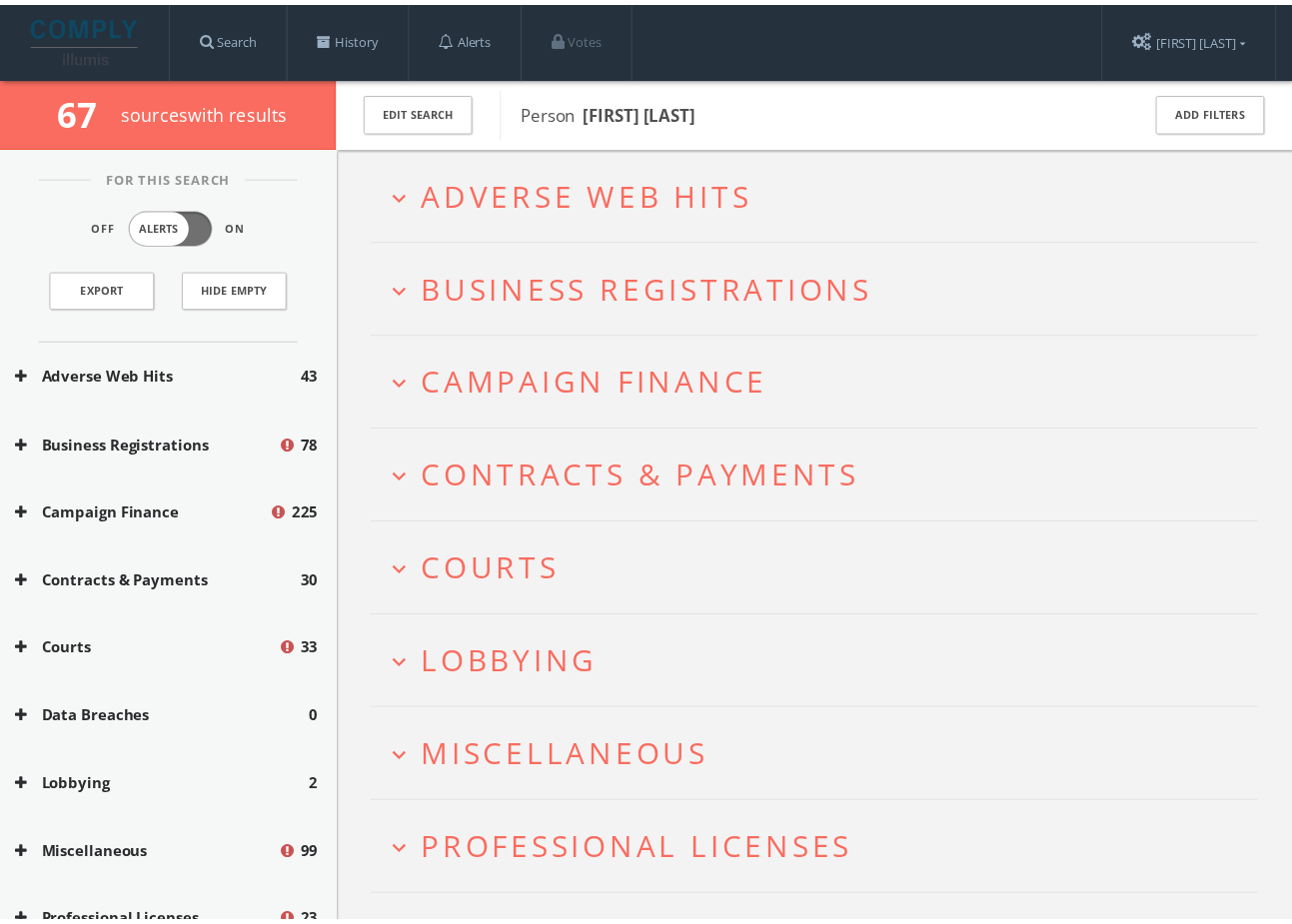 scroll, scrollTop: 0, scrollLeft: 0, axis: both 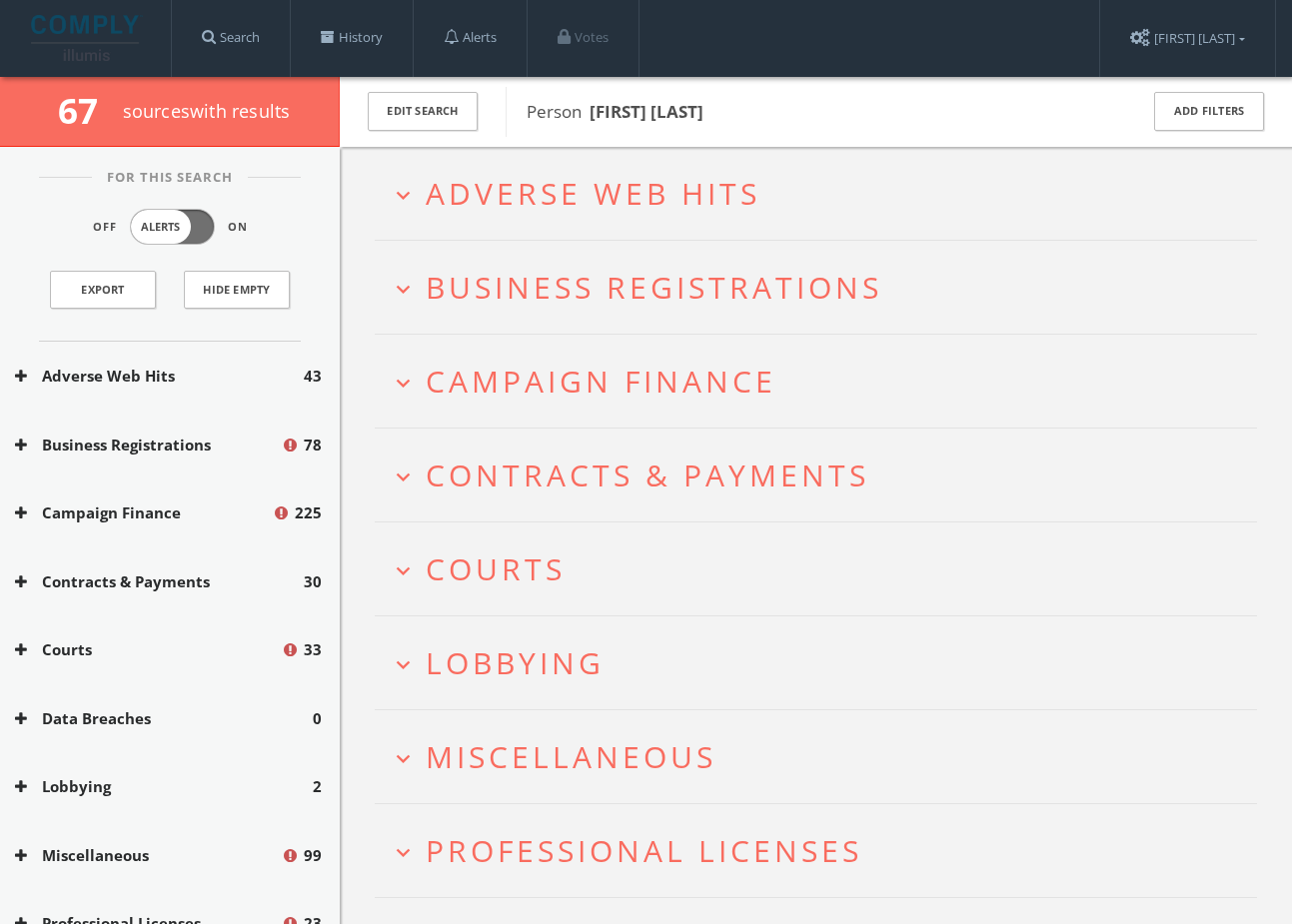 drag, startPoint x: 738, startPoint y: 113, endPoint x: 595, endPoint y: 112, distance: 143.0035 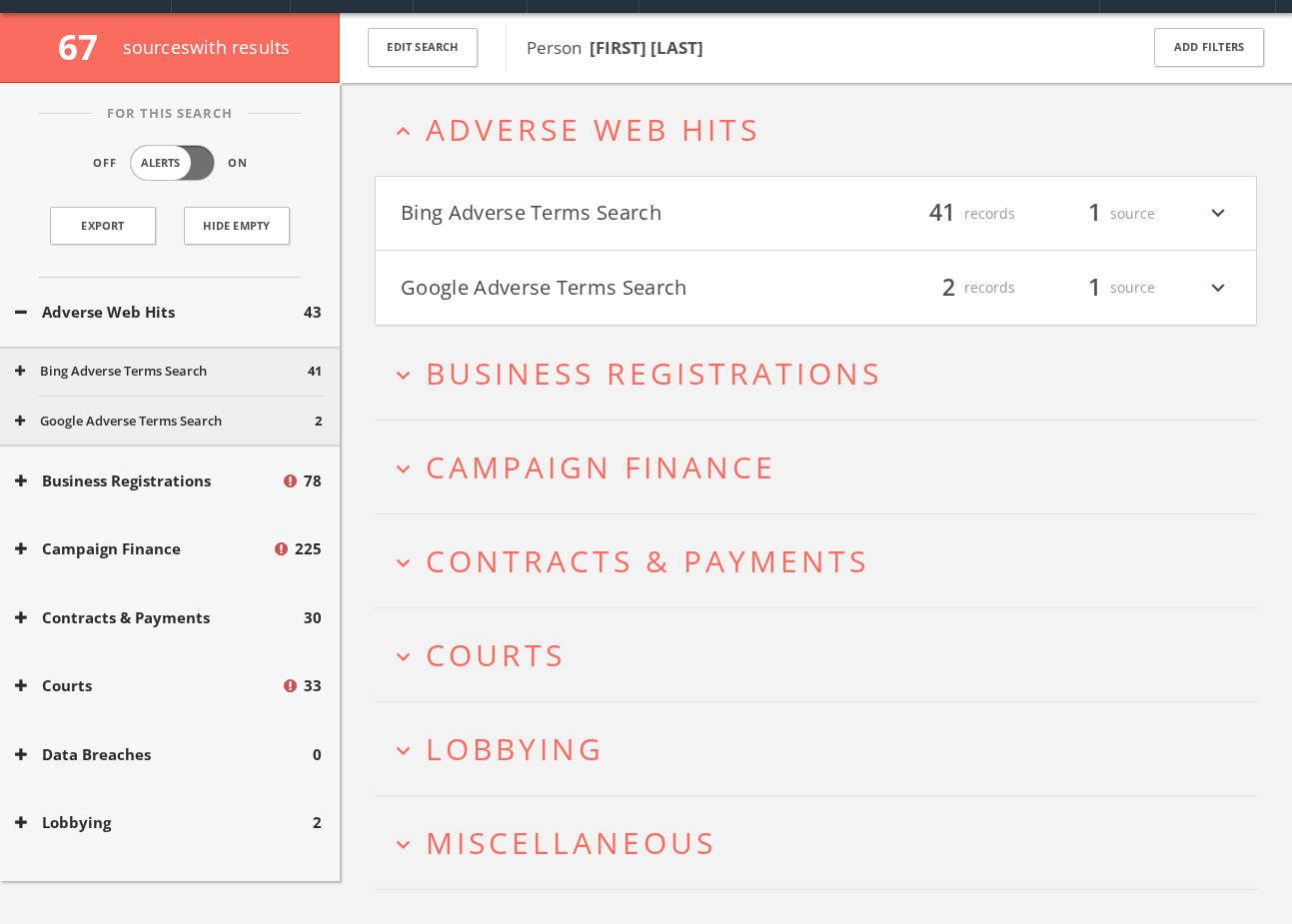 click on "Google Adverse Terms Search" at bounding box center [609, 288] 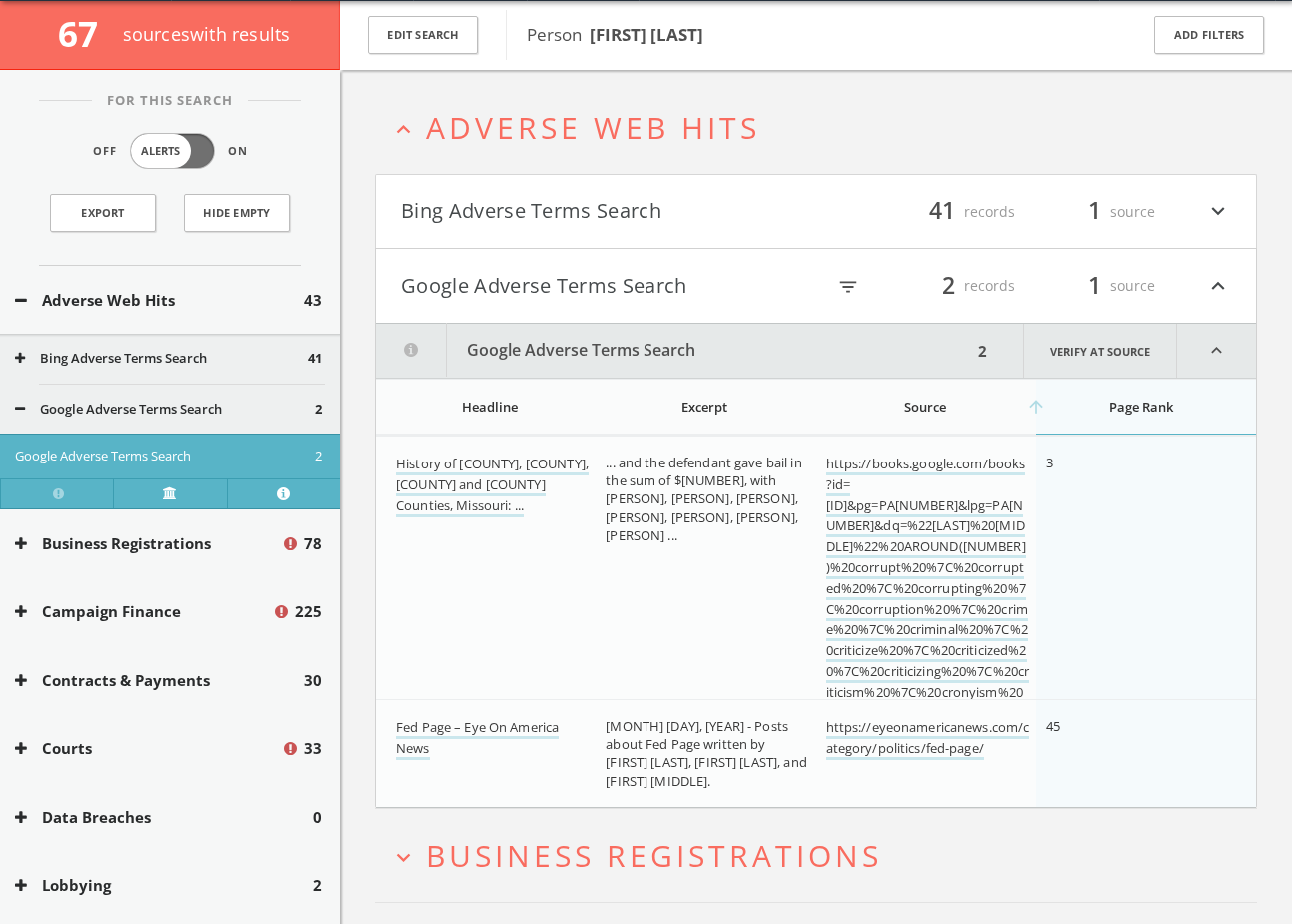 scroll, scrollTop: 0, scrollLeft: 0, axis: both 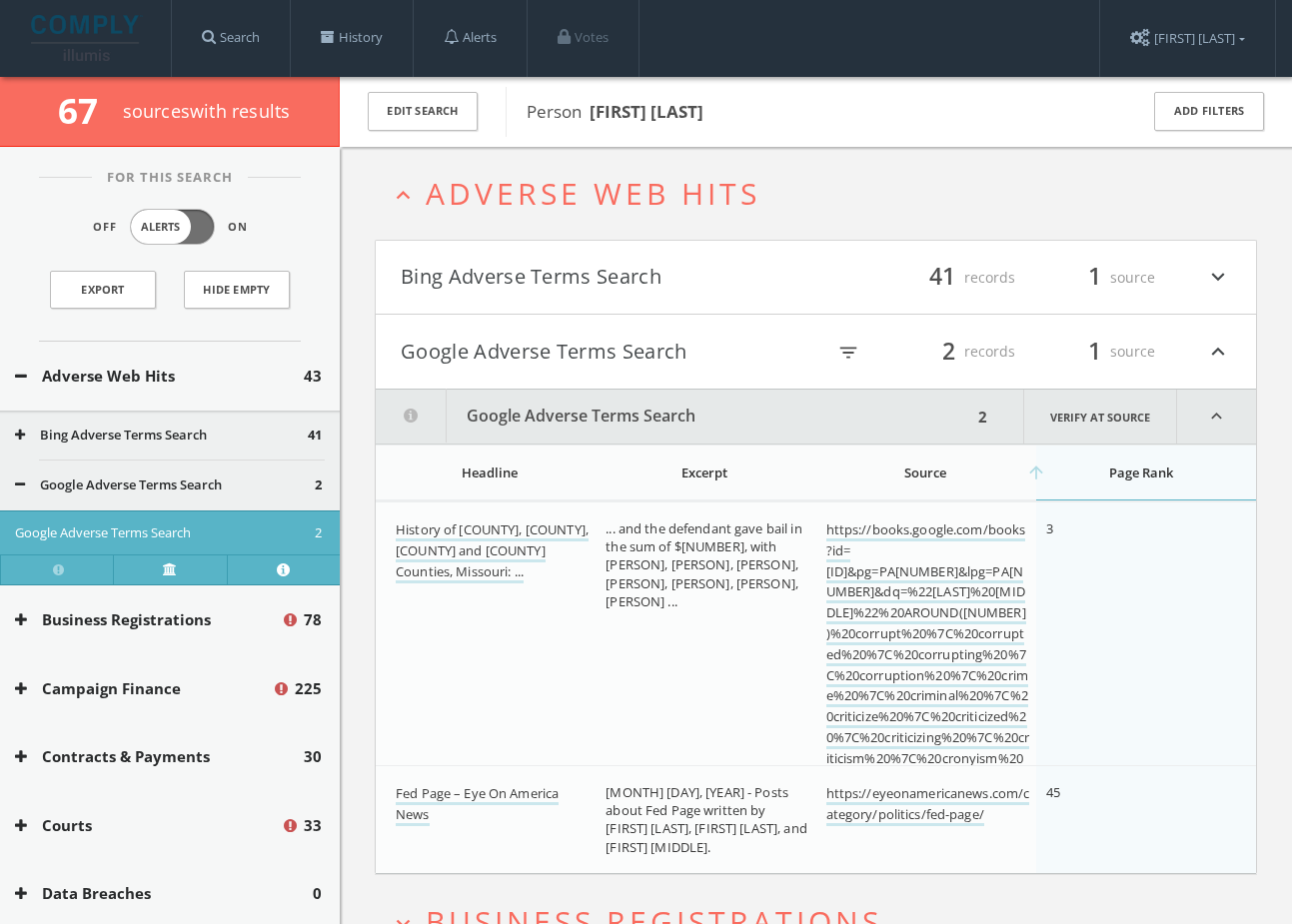 click on "Google Adverse Terms Search" at bounding box center (609, 352) 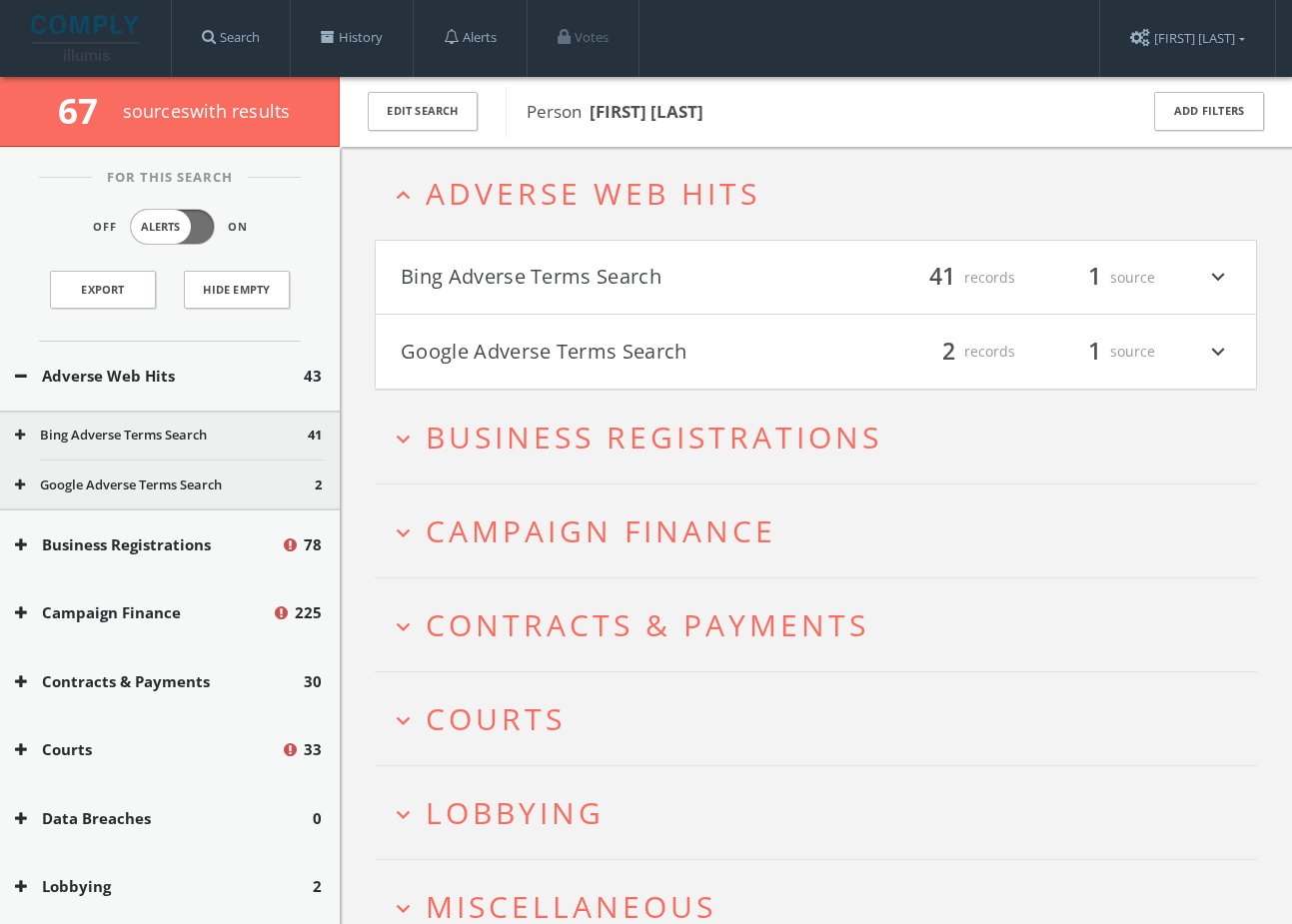 click on "Bing Adverse Terms Search" at bounding box center [609, 278] 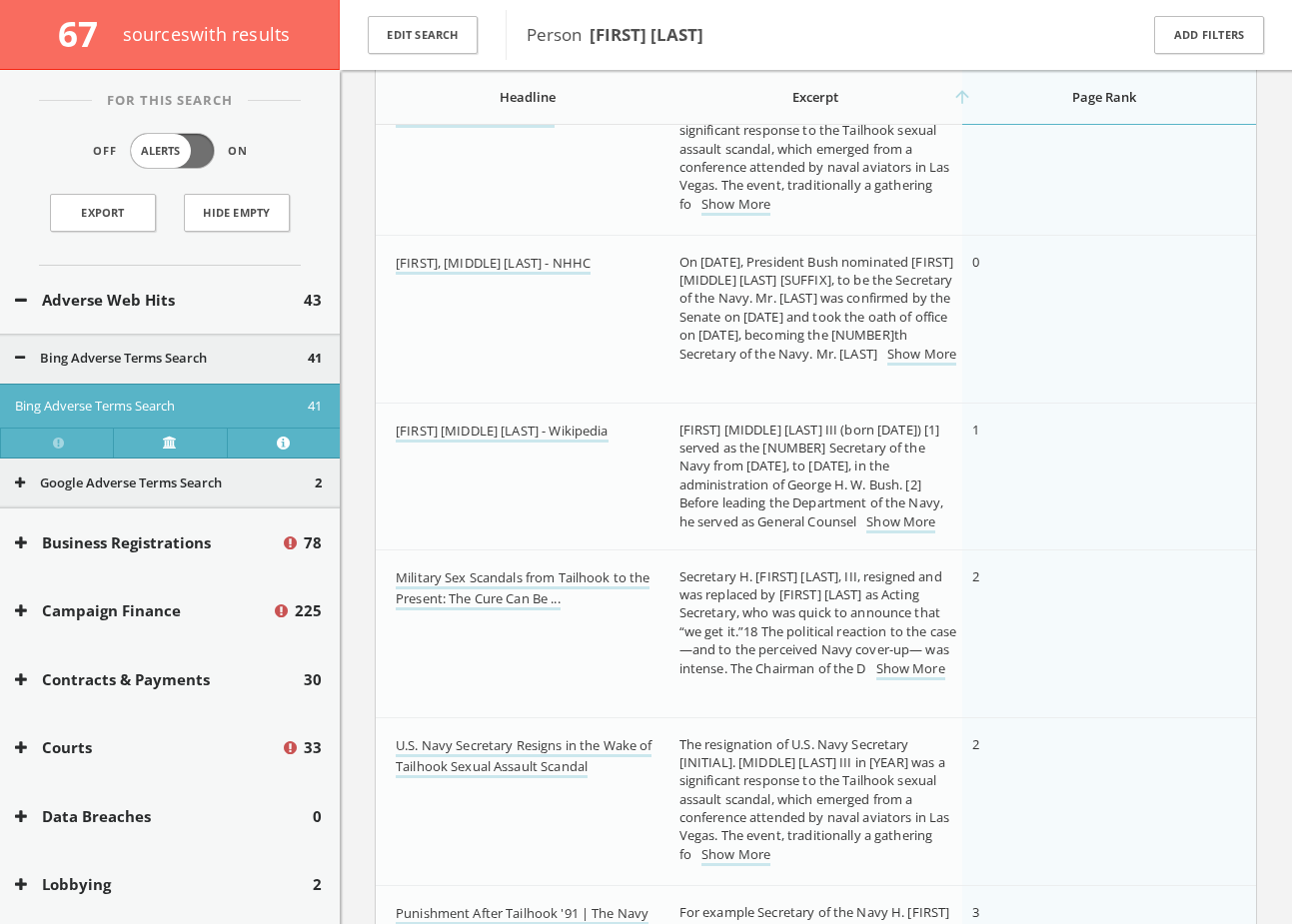 scroll, scrollTop: 538, scrollLeft: 0, axis: vertical 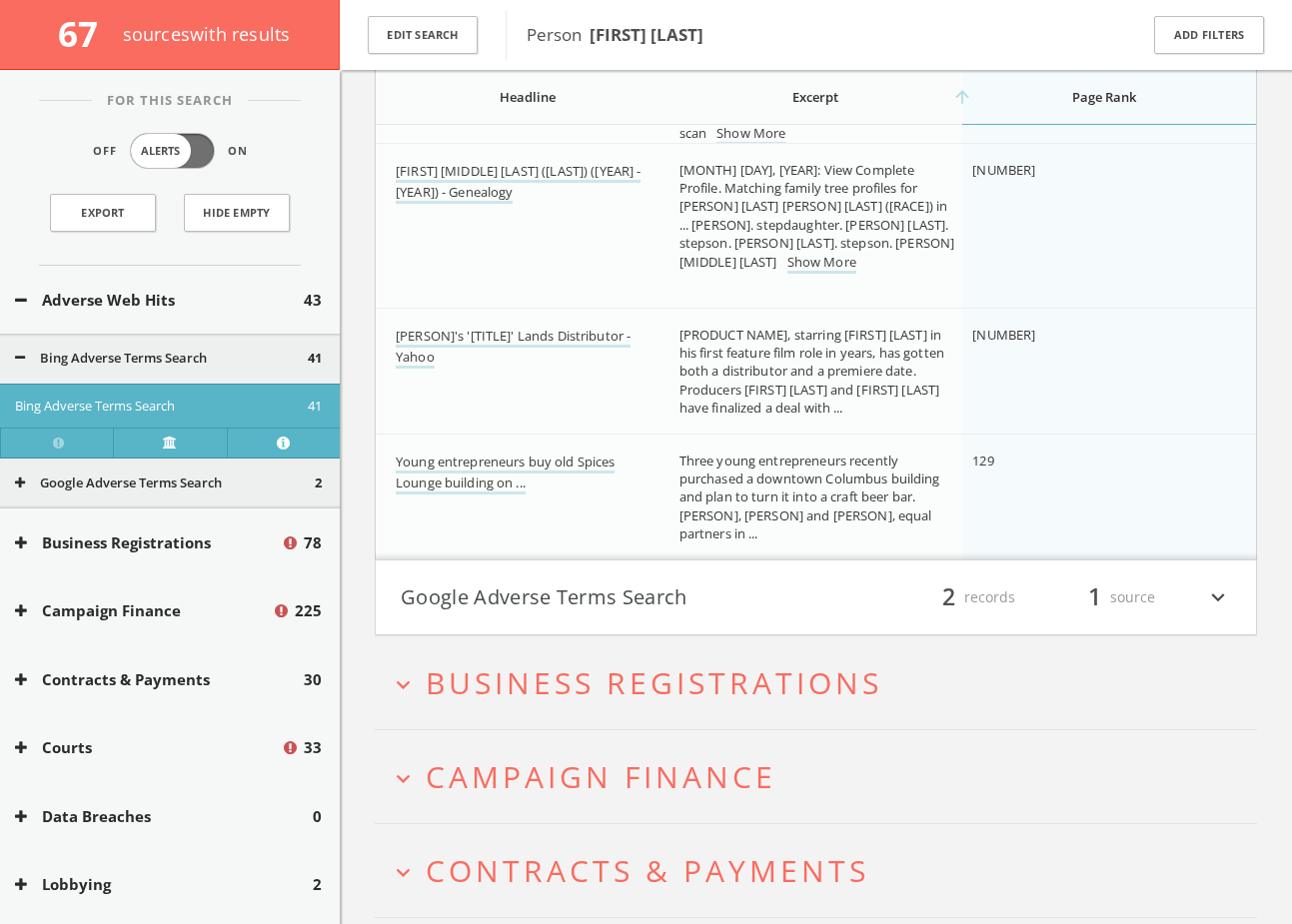 click on "Google Adverse Terms Search filter_list 2 records 1 source  expand_more" at bounding box center (815, 597) 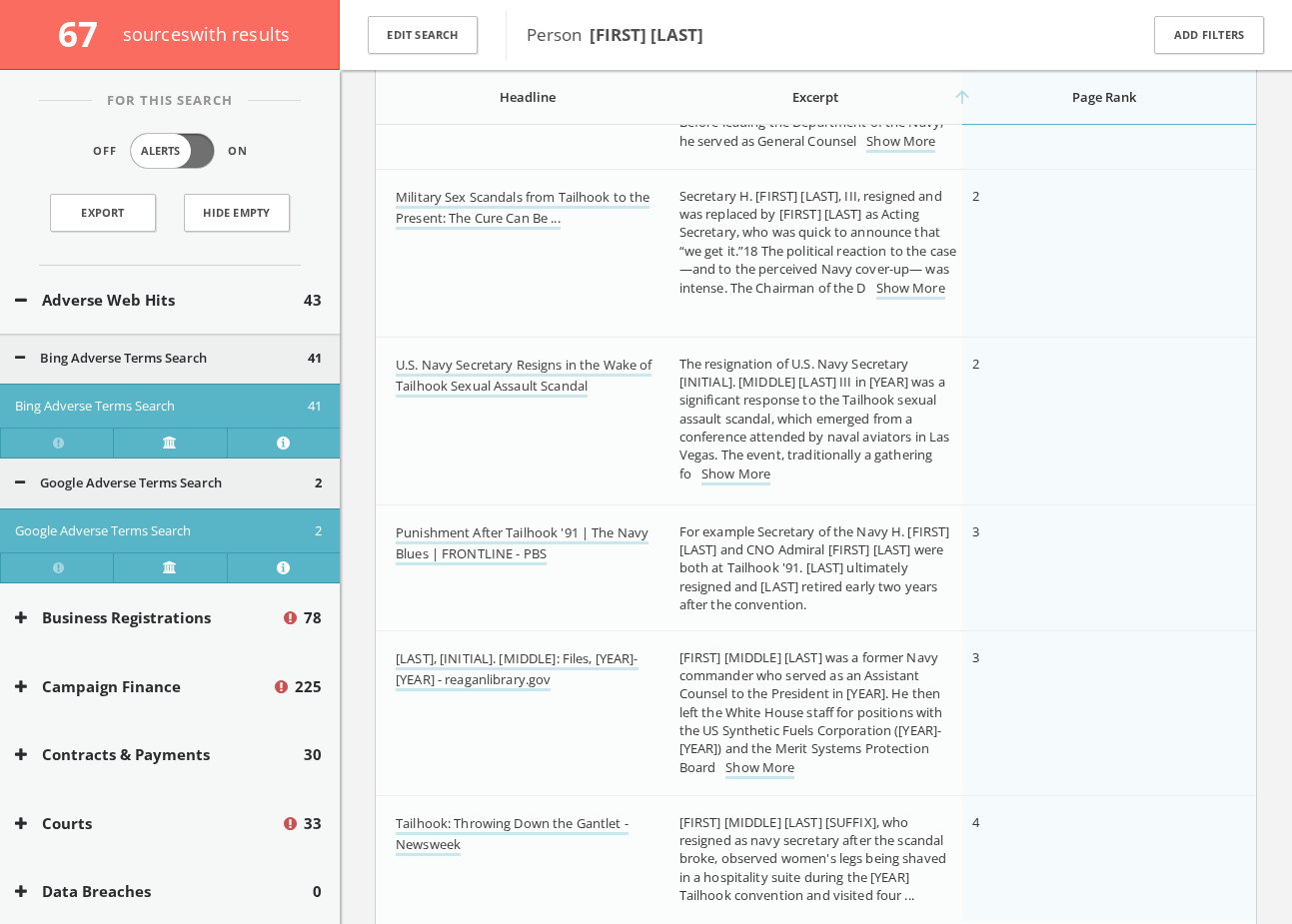 scroll, scrollTop: 702, scrollLeft: 0, axis: vertical 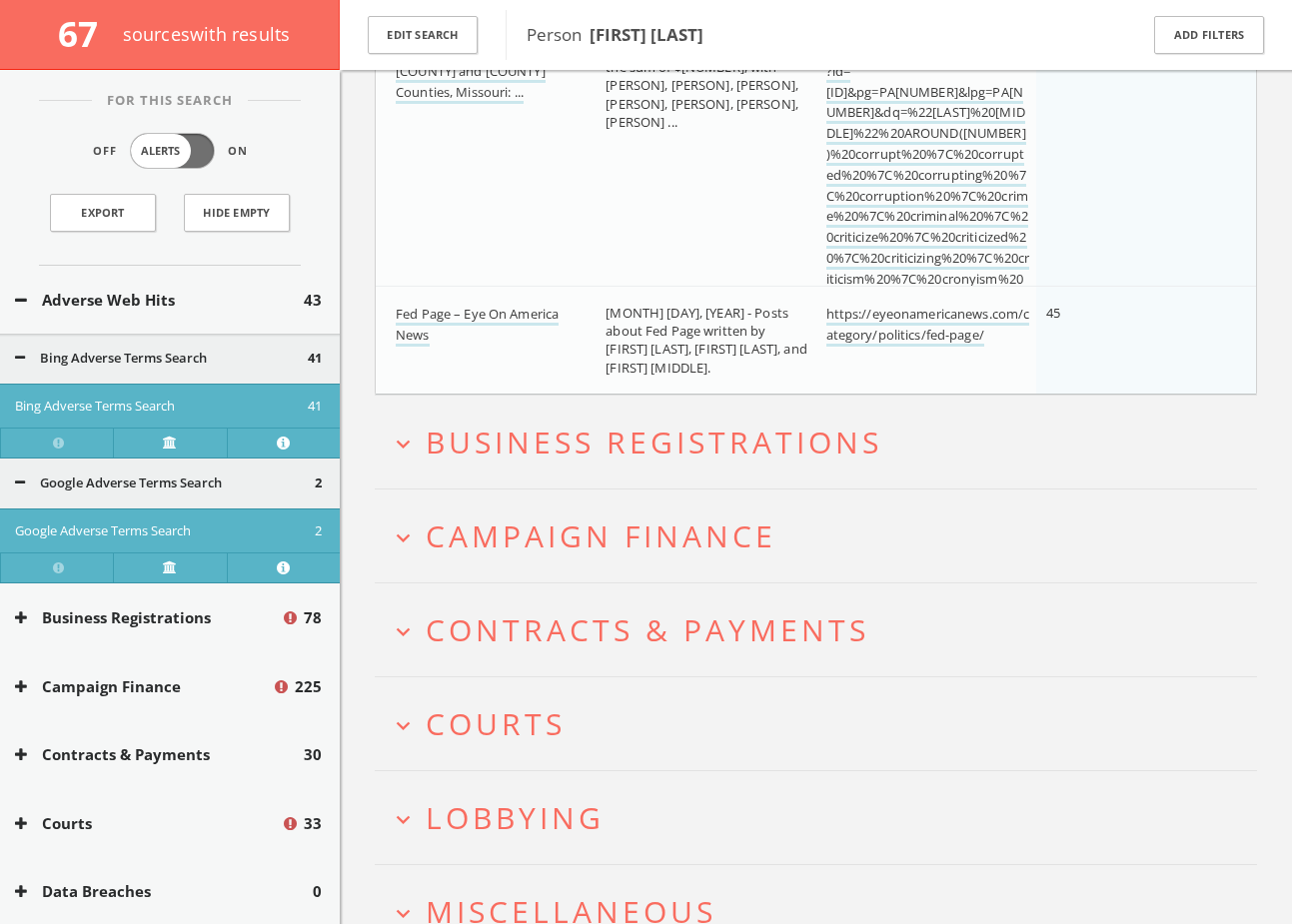 click on "Business Registrations" at bounding box center [653, 442] 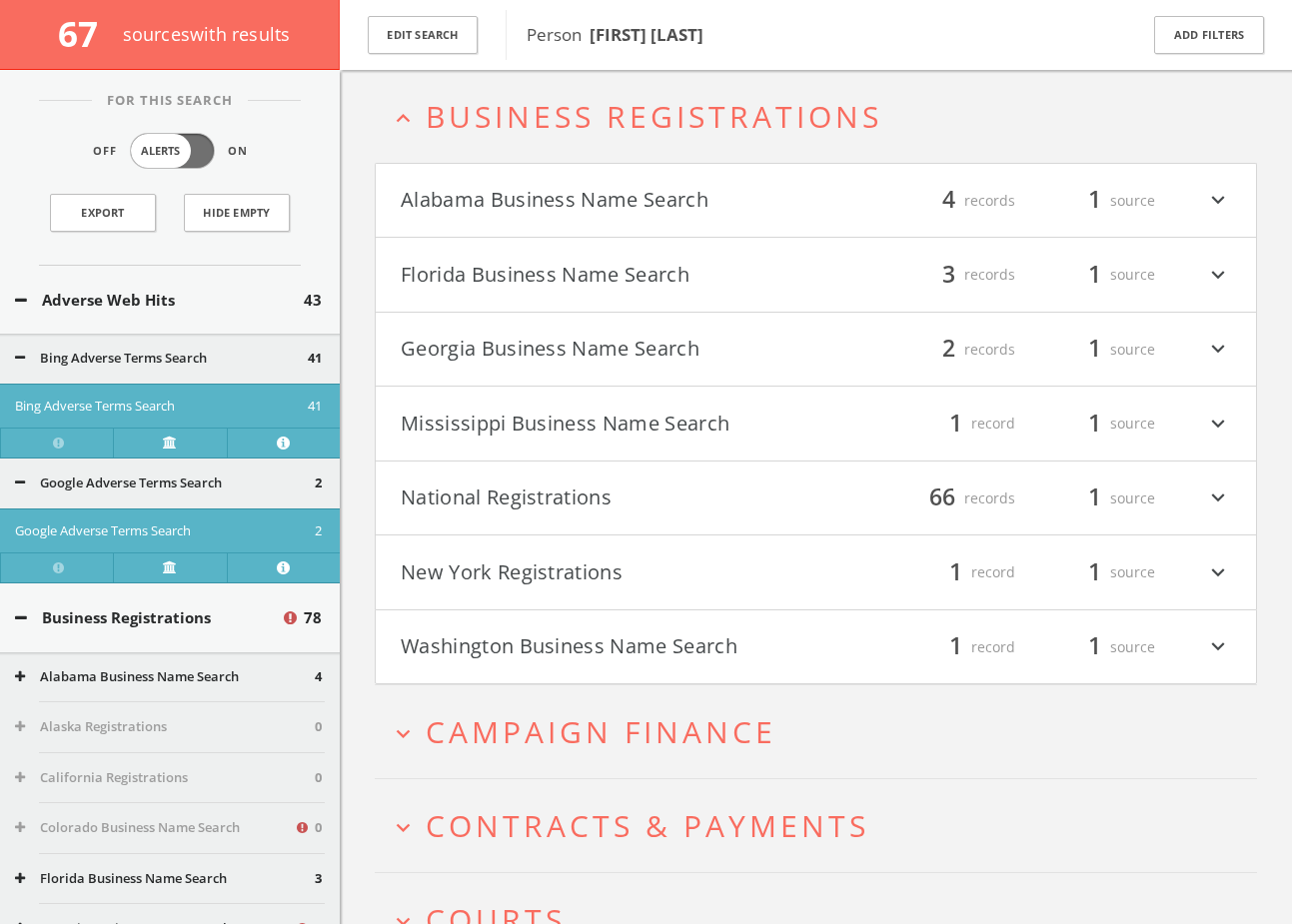 click on "Search
History
Alerts
Votes
[PERSON]
Edit Profile
Change Password
Security
Help Center
Logout
[NUMBER]   source s  with results Edit Search Person    [FIRST] [LAST] Add Filters For This Search Off Alerts On Export Hide Empty Adverse Web Hits [NUMBER] Bing Adverse Terms Search [NUMBER] Bing Adverse Terms Search [NUMBER] Google Adverse Terms Search [NUMBER] Google Adverse Terms Search [NUMBER] Business Registrations [NUMBER] Alabama Business Name Search [NUMBER] Alaska Registrations [NUMBER] California Registrations [NUMBER] Colorado Business Name Search [NUMBER] Florida Business Name Search [NUMBER]" 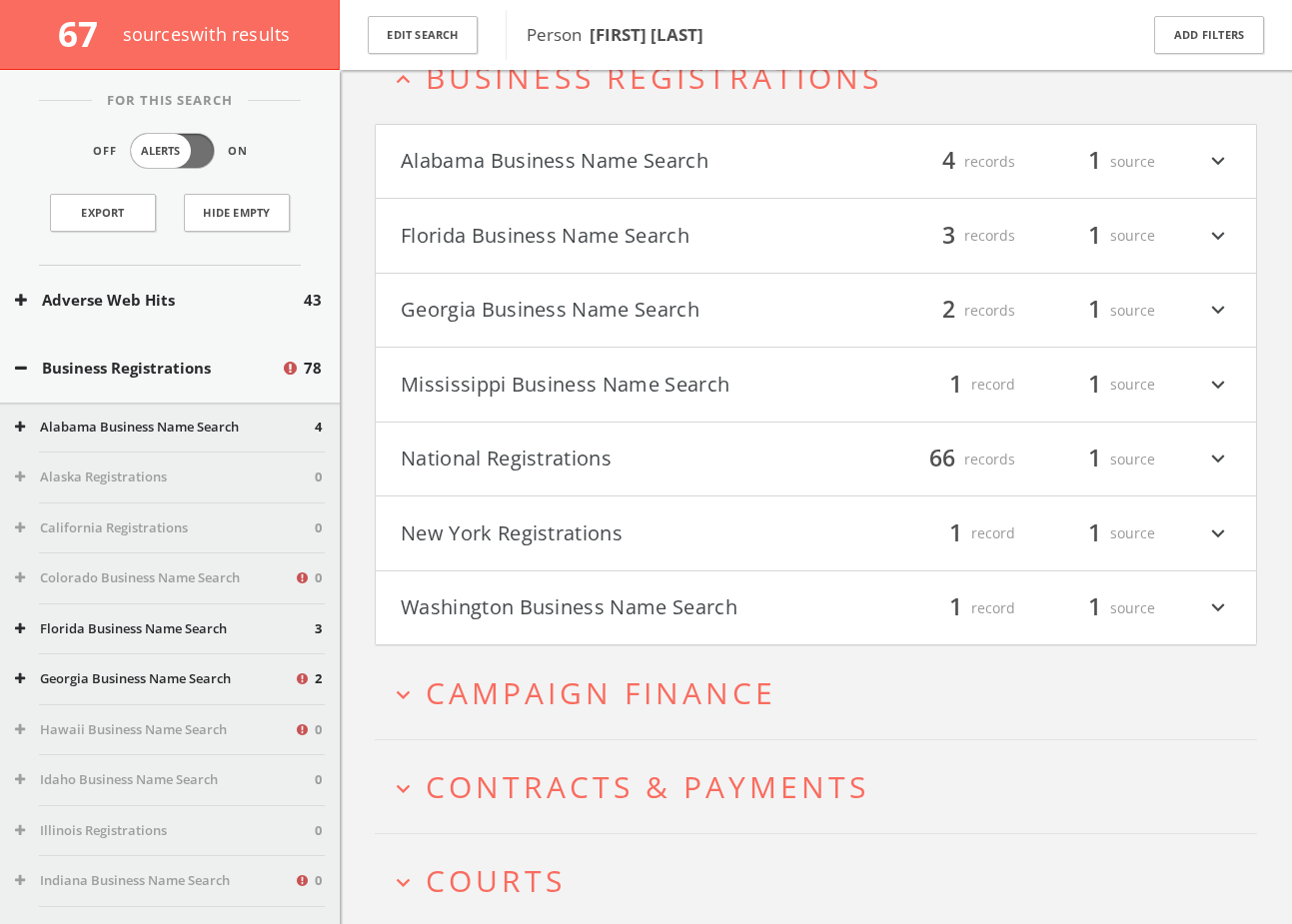 scroll, scrollTop: 128, scrollLeft: 0, axis: vertical 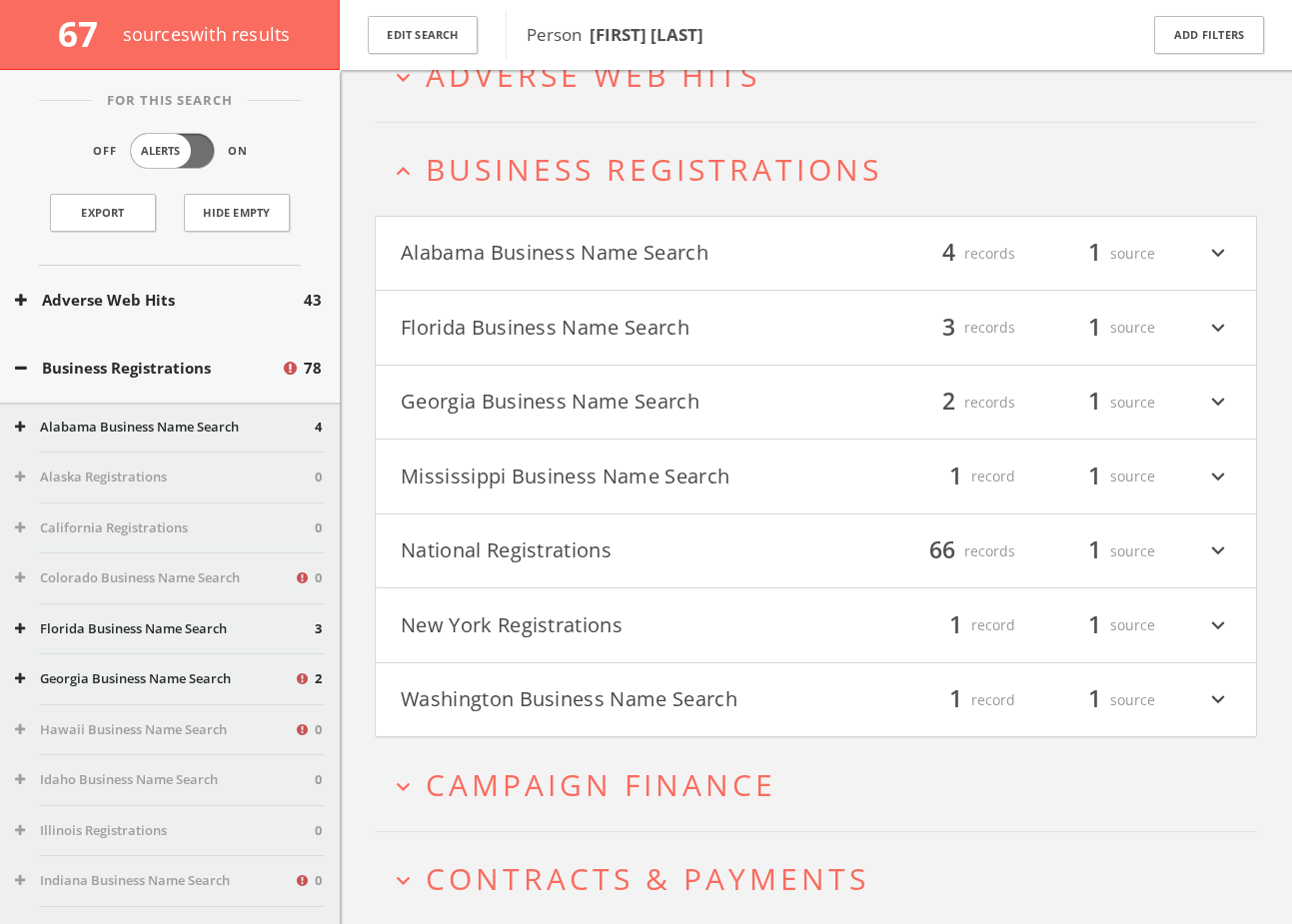 click on "Business Registrations" at bounding box center (653, 169) 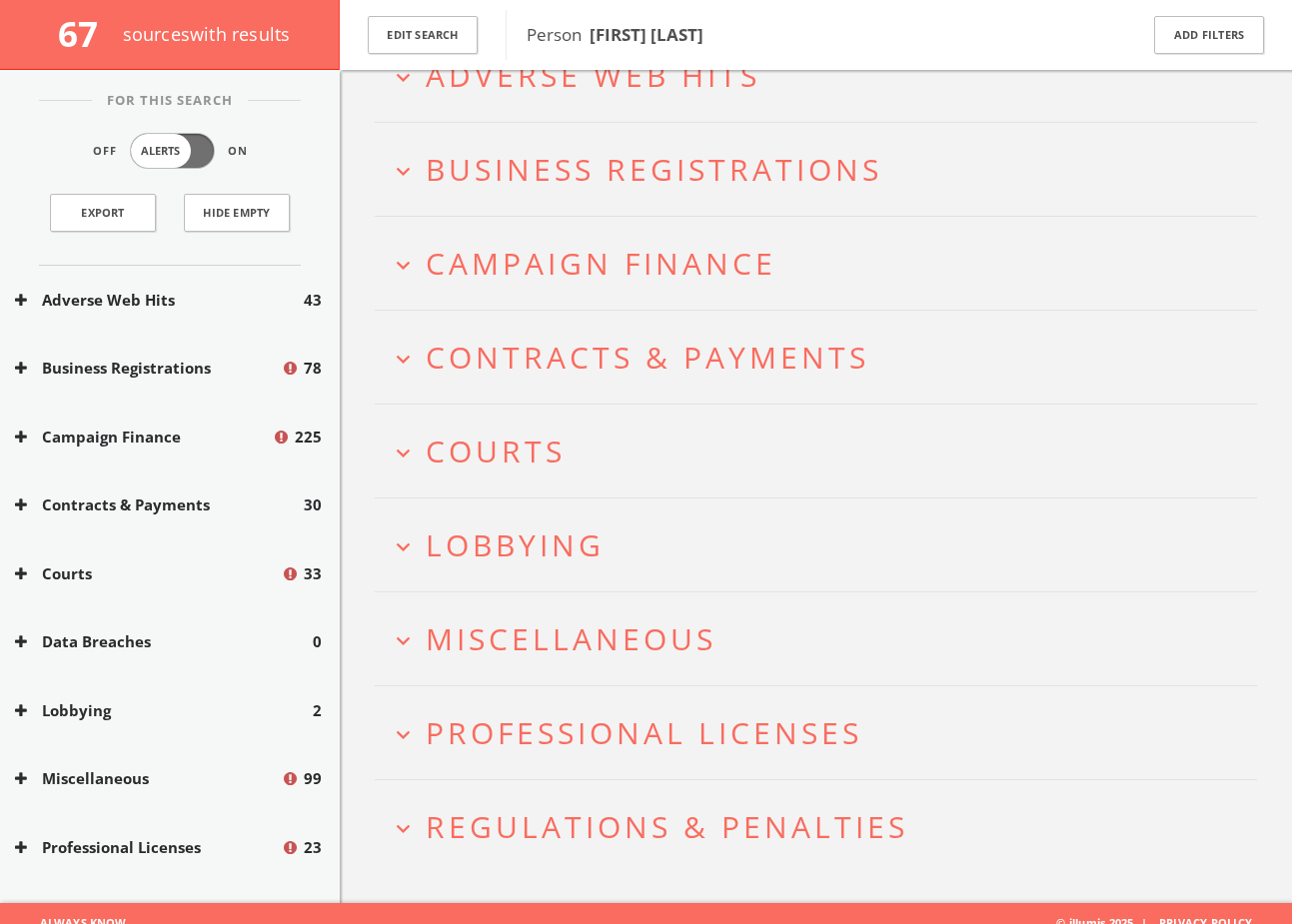 click on "Campaign Finance" at bounding box center (601, 263) 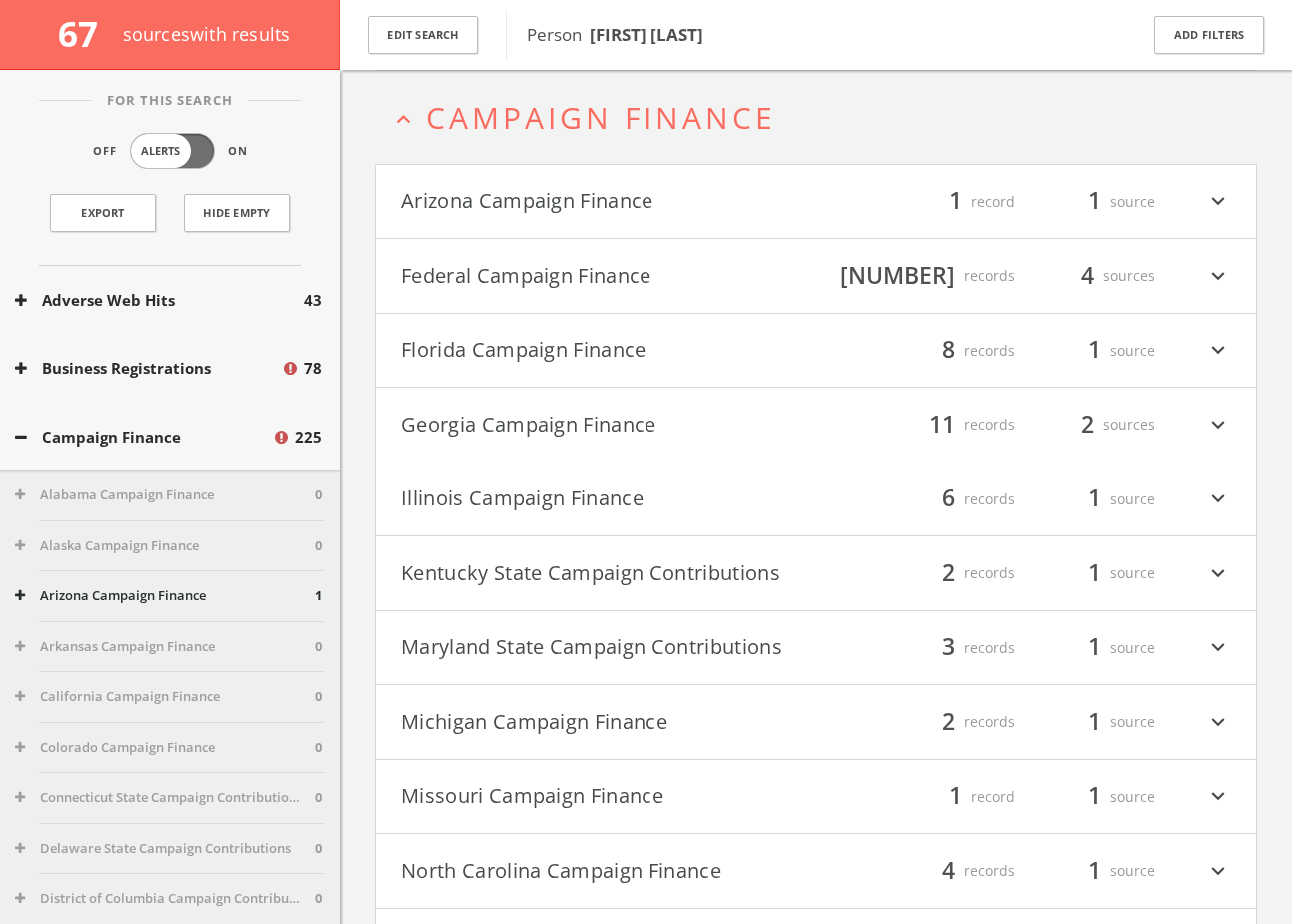 scroll, scrollTop: 275, scrollLeft: 0, axis: vertical 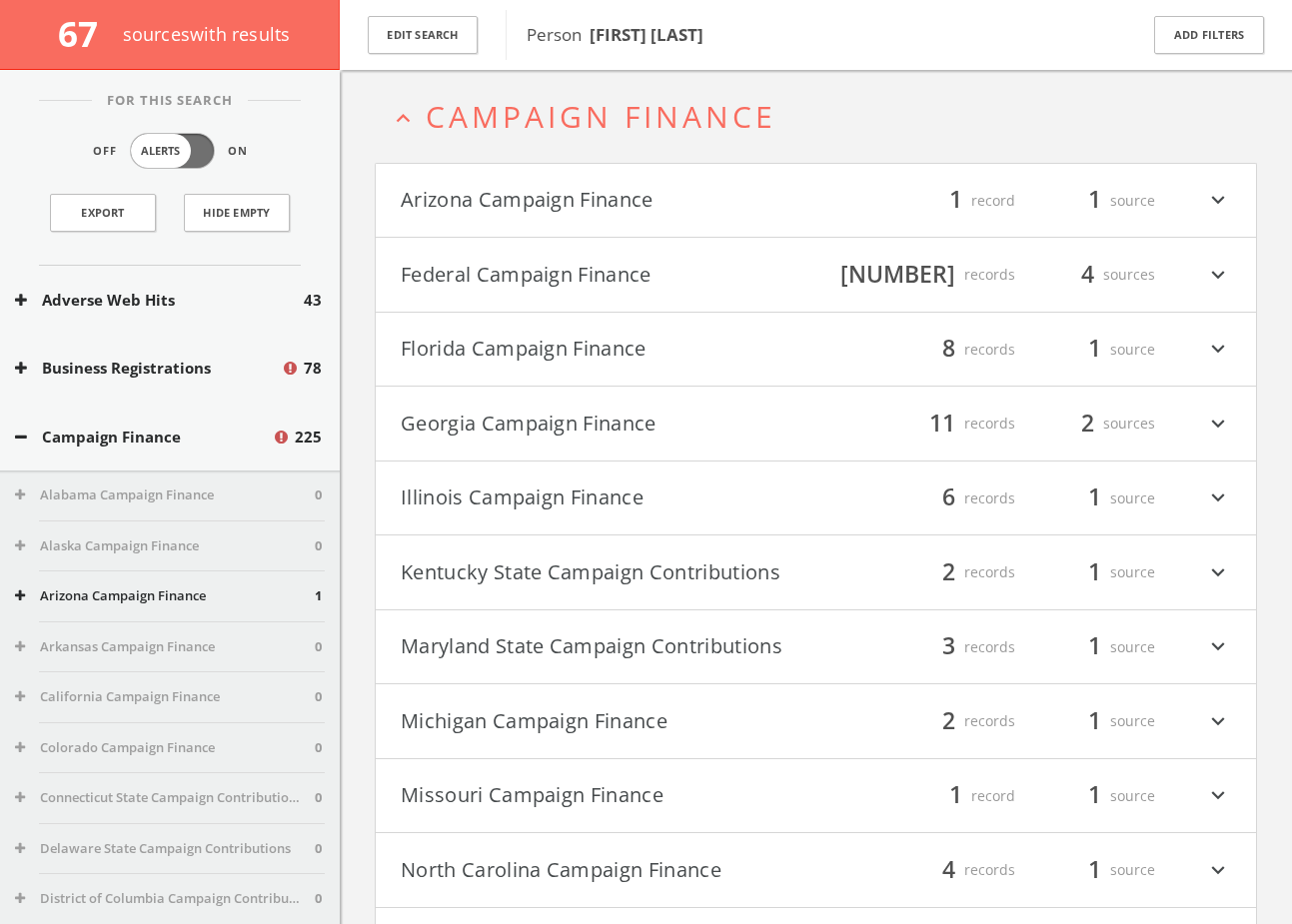 click on "Federal Campaign Finance" at bounding box center [609, 275] 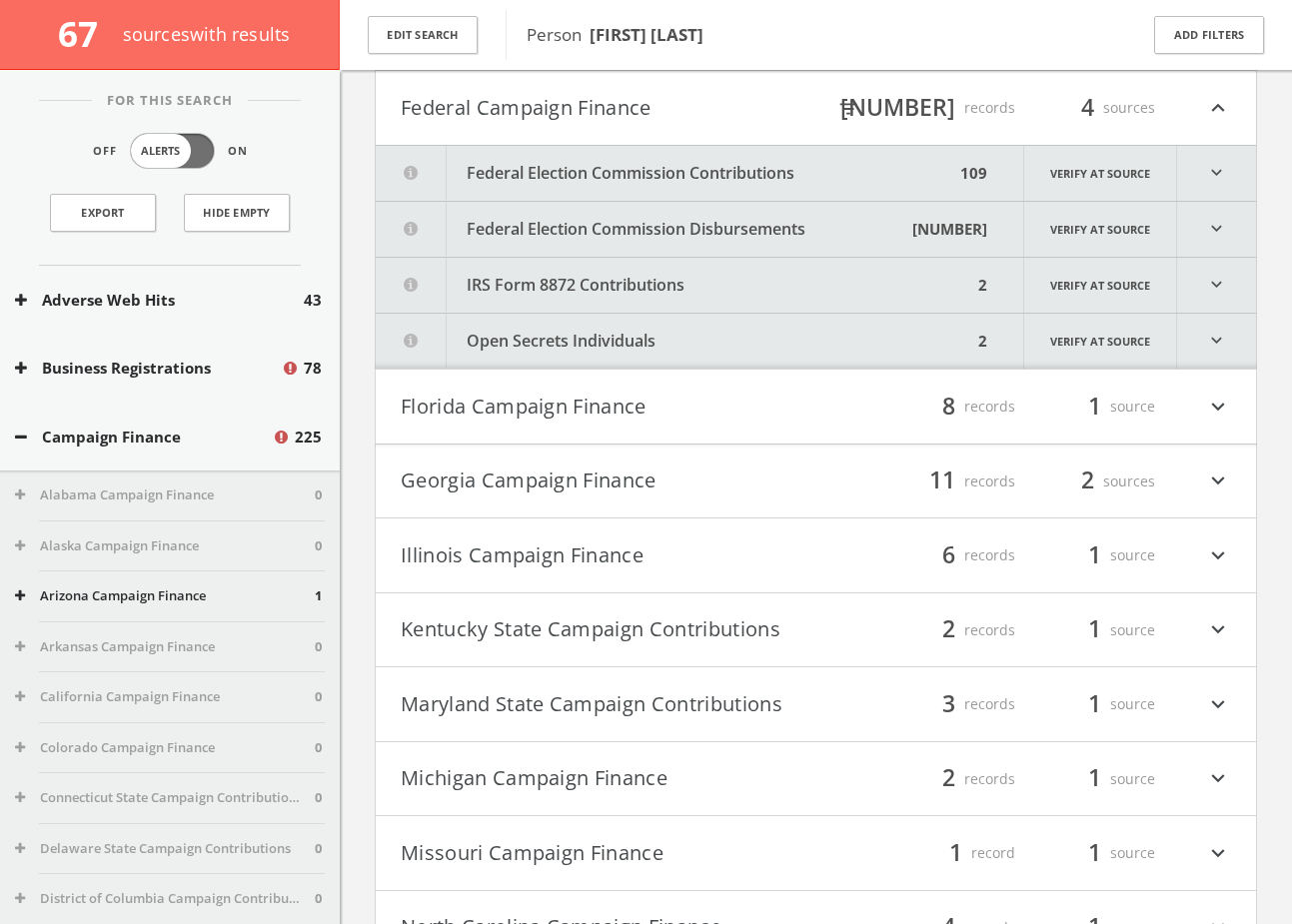 click on "Federal Election Commission Contributions" at bounding box center [664, 173] 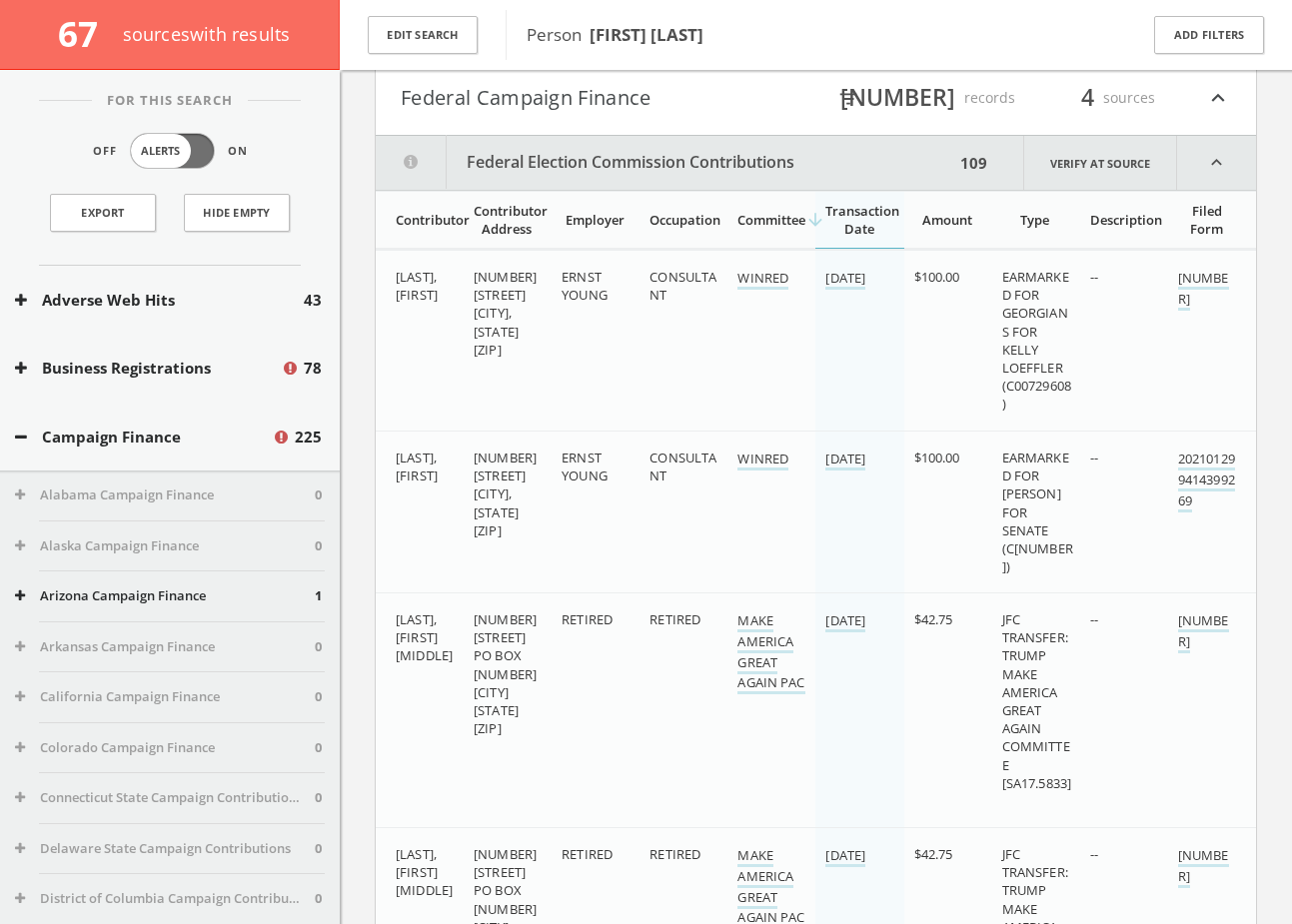 scroll, scrollTop: 171, scrollLeft: 0, axis: vertical 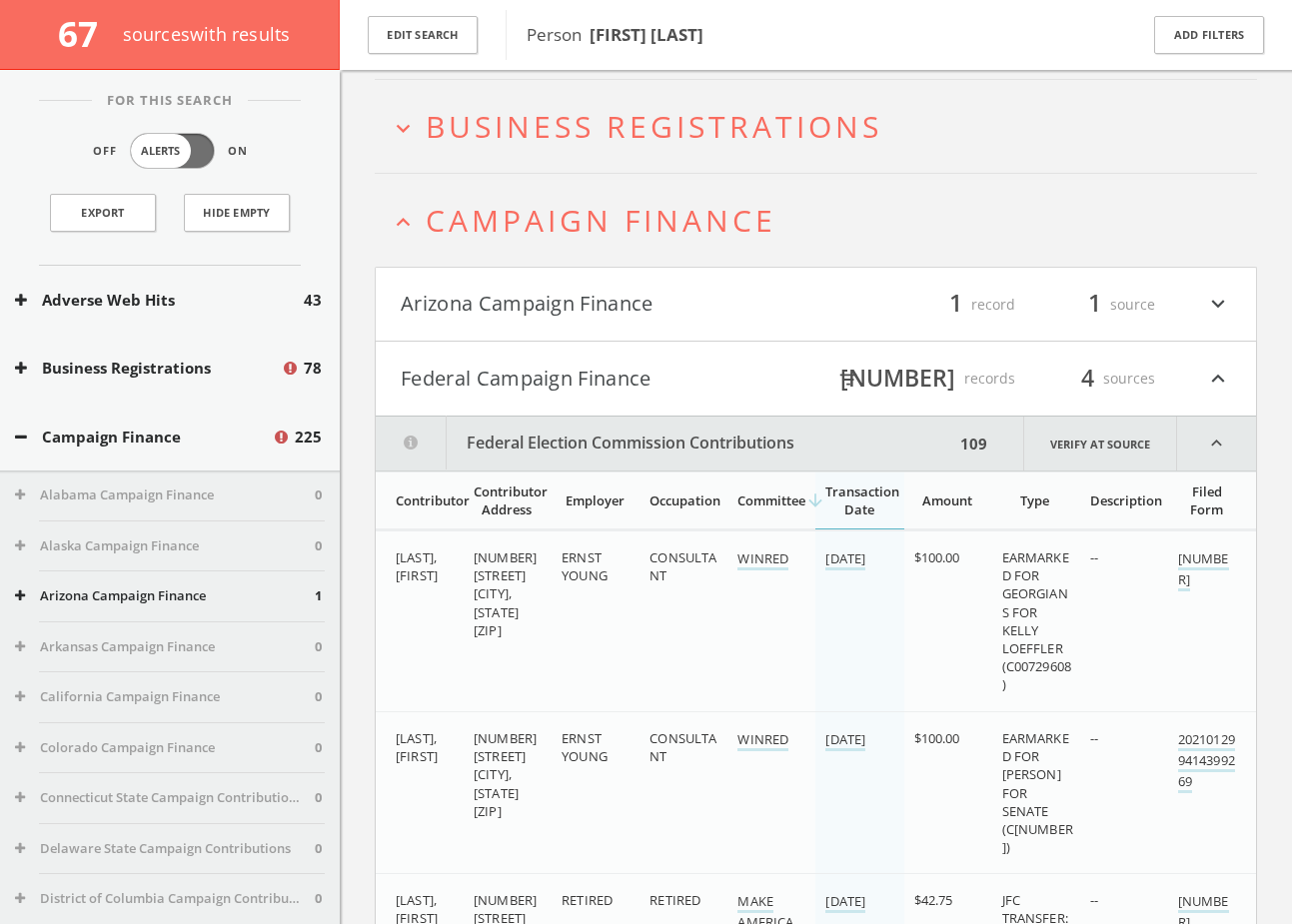 click on "Campaign Finance" at bounding box center (601, 220) 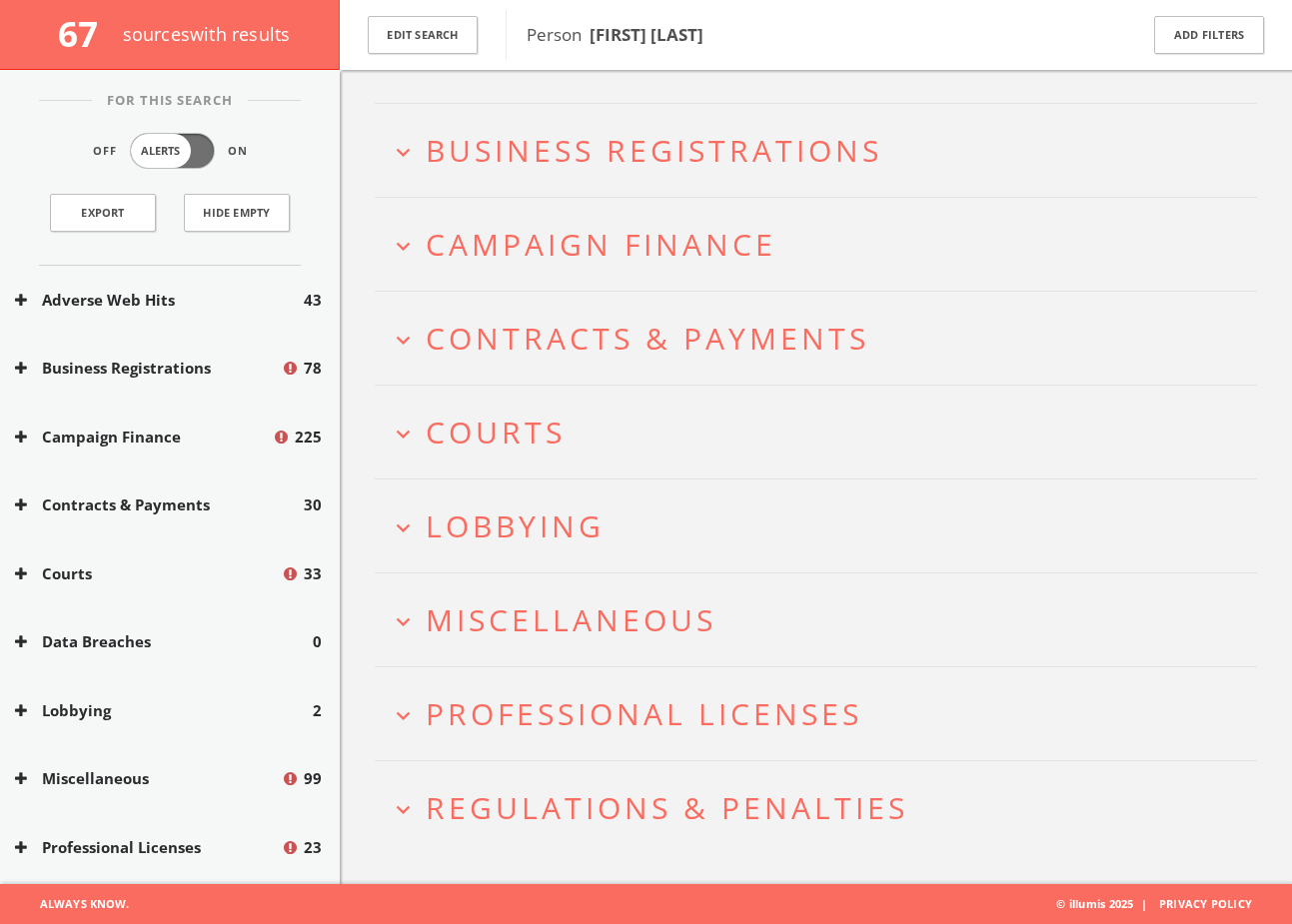 click on "Contracts & Payments" at bounding box center [647, 338] 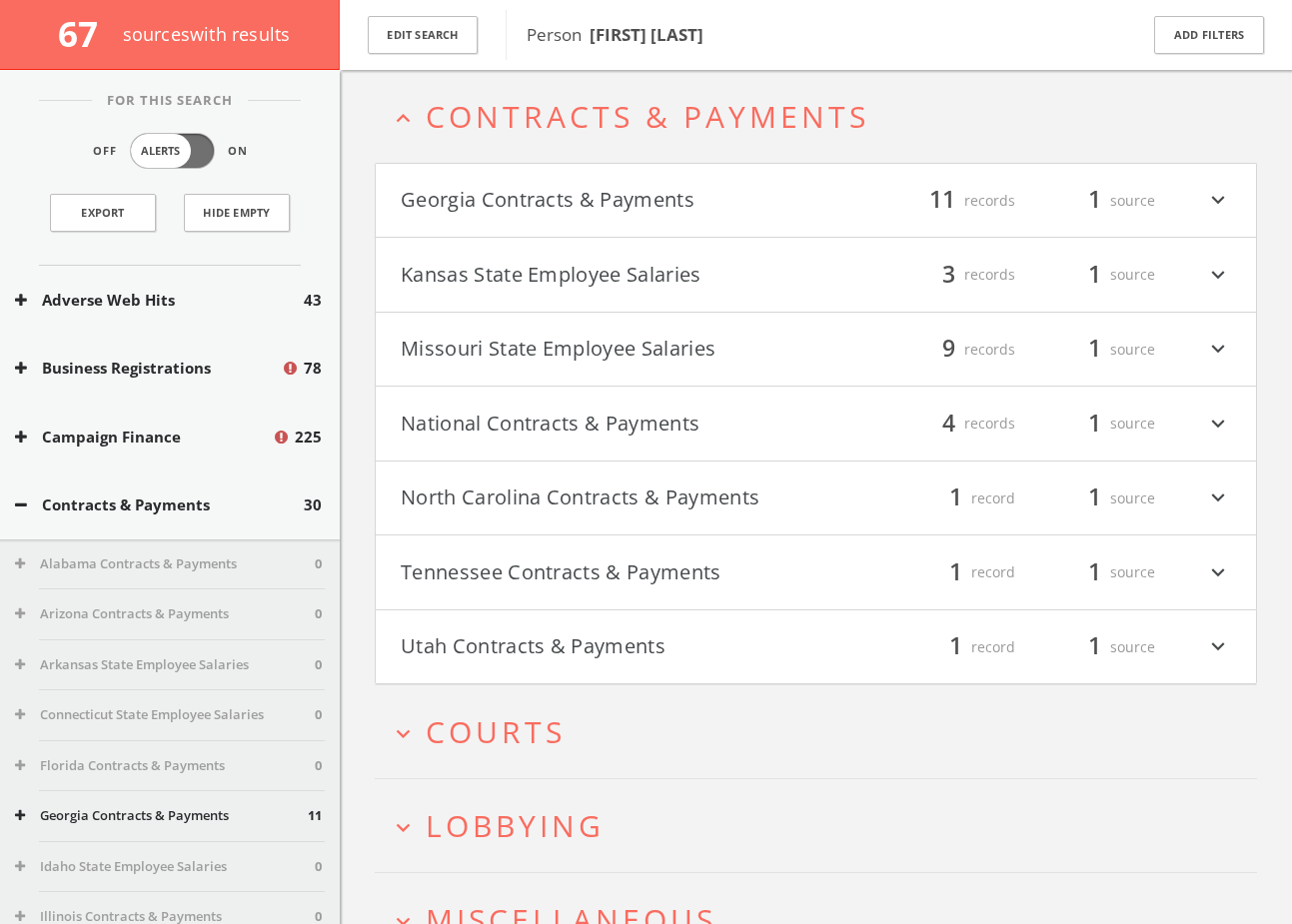 click on "Contracts & Payments" at bounding box center (647, 116) 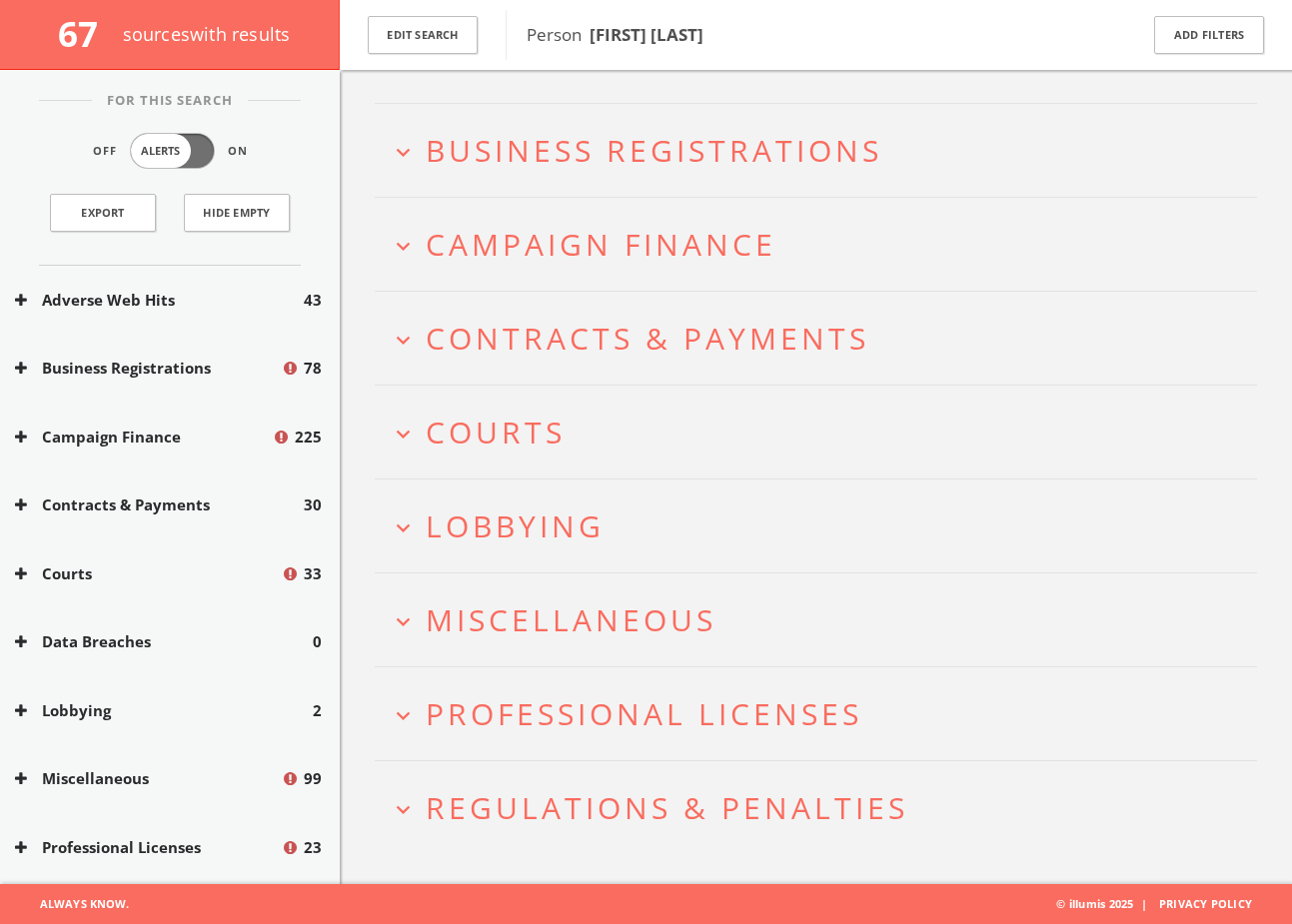 scroll, scrollTop: 147, scrollLeft: 0, axis: vertical 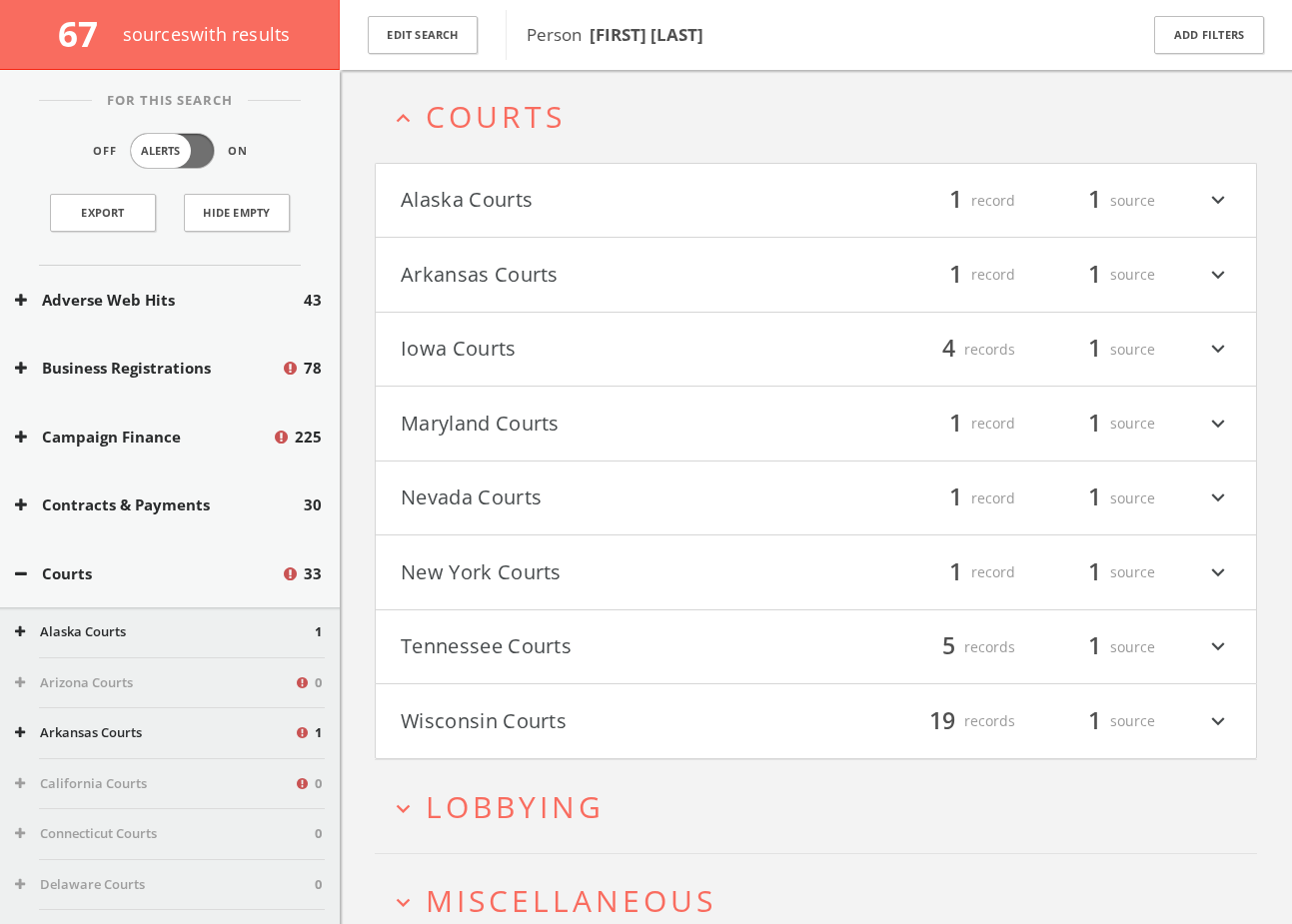 click on "Courts" at bounding box center [496, 116] 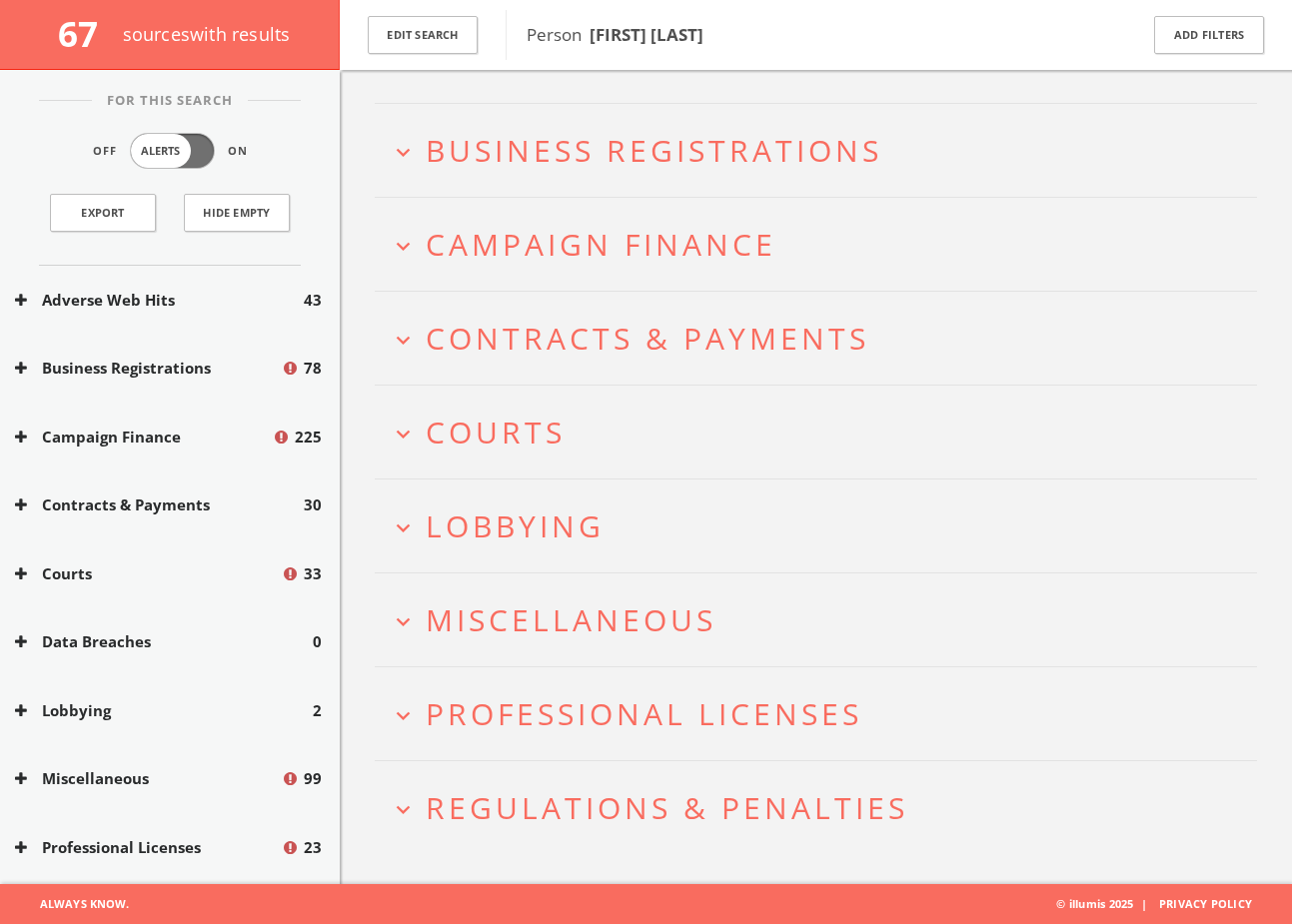 click on "Lobbying" at bounding box center [515, 525] 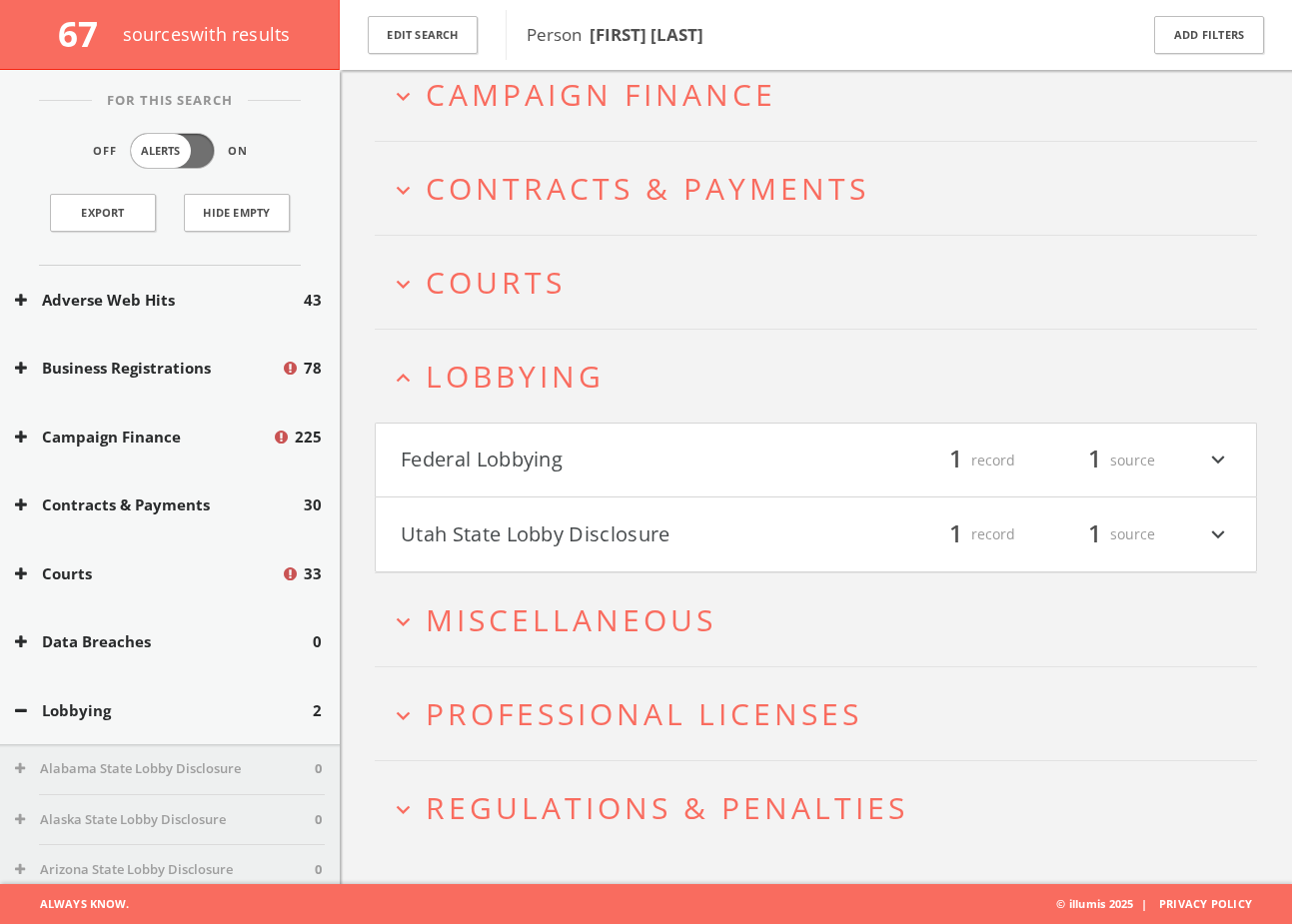 click on "Federal Lobbying" at bounding box center (609, 461) 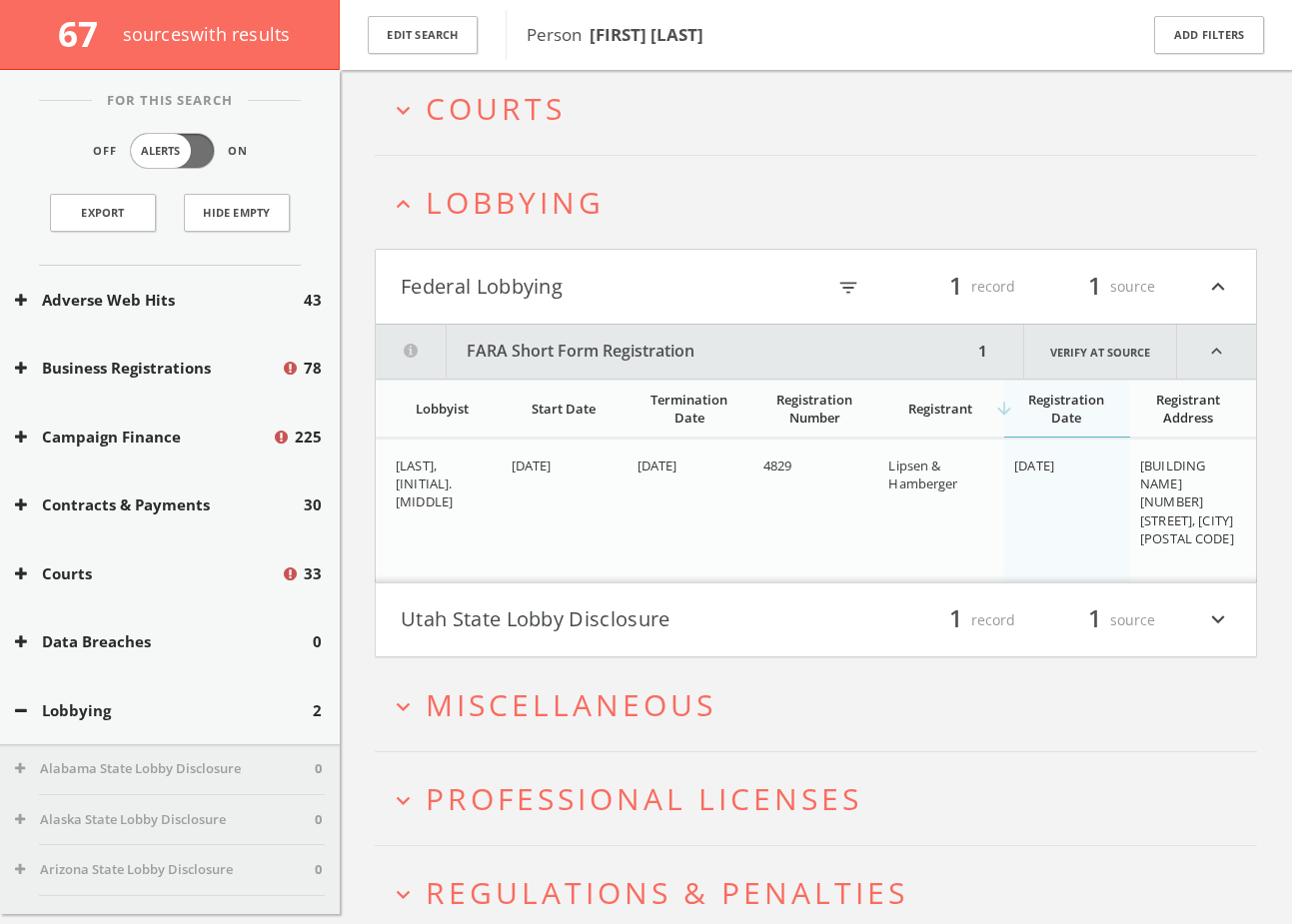 scroll, scrollTop: 555, scrollLeft: 0, axis: vertical 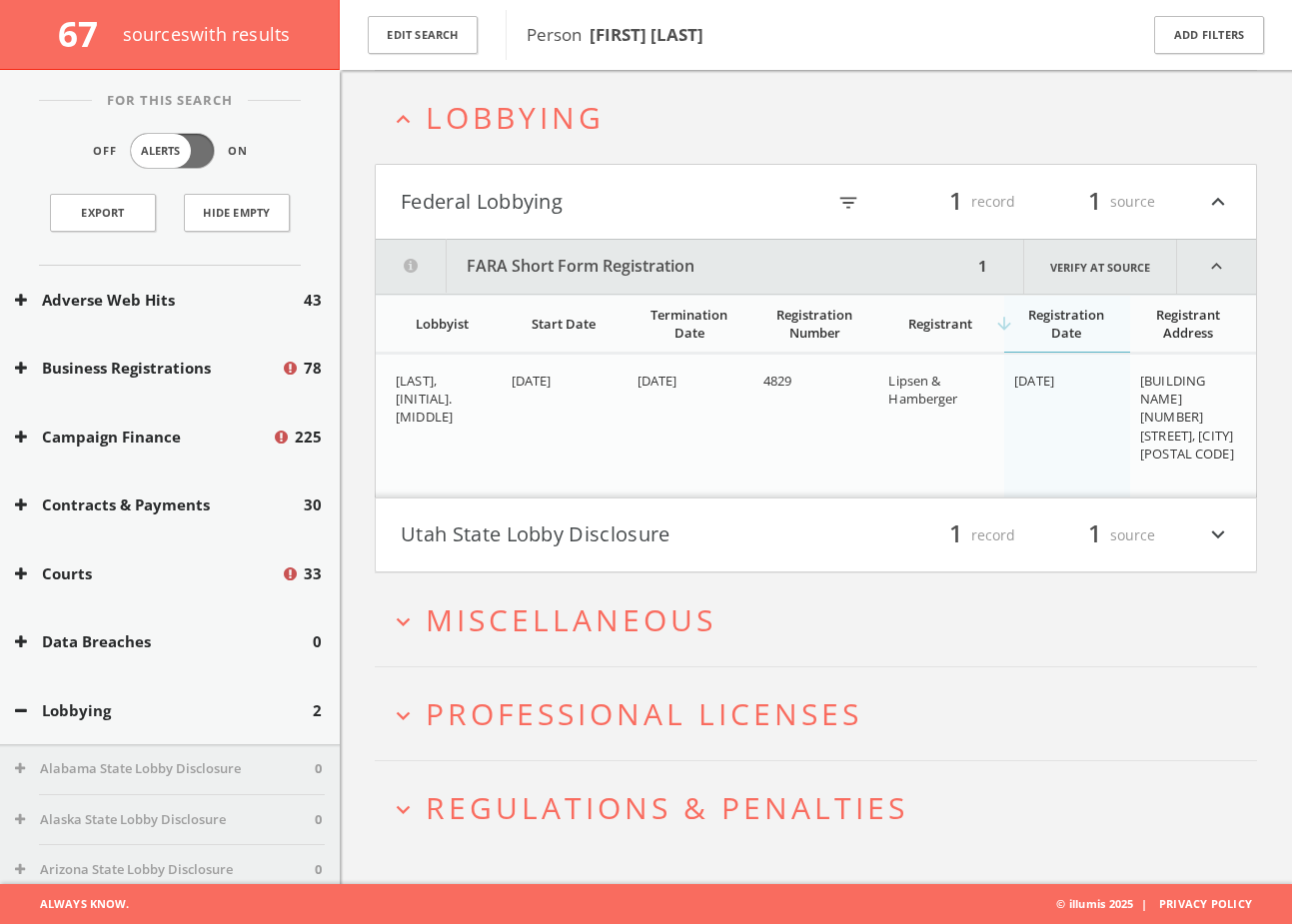 click on "Miscellaneous" at bounding box center [571, 619] 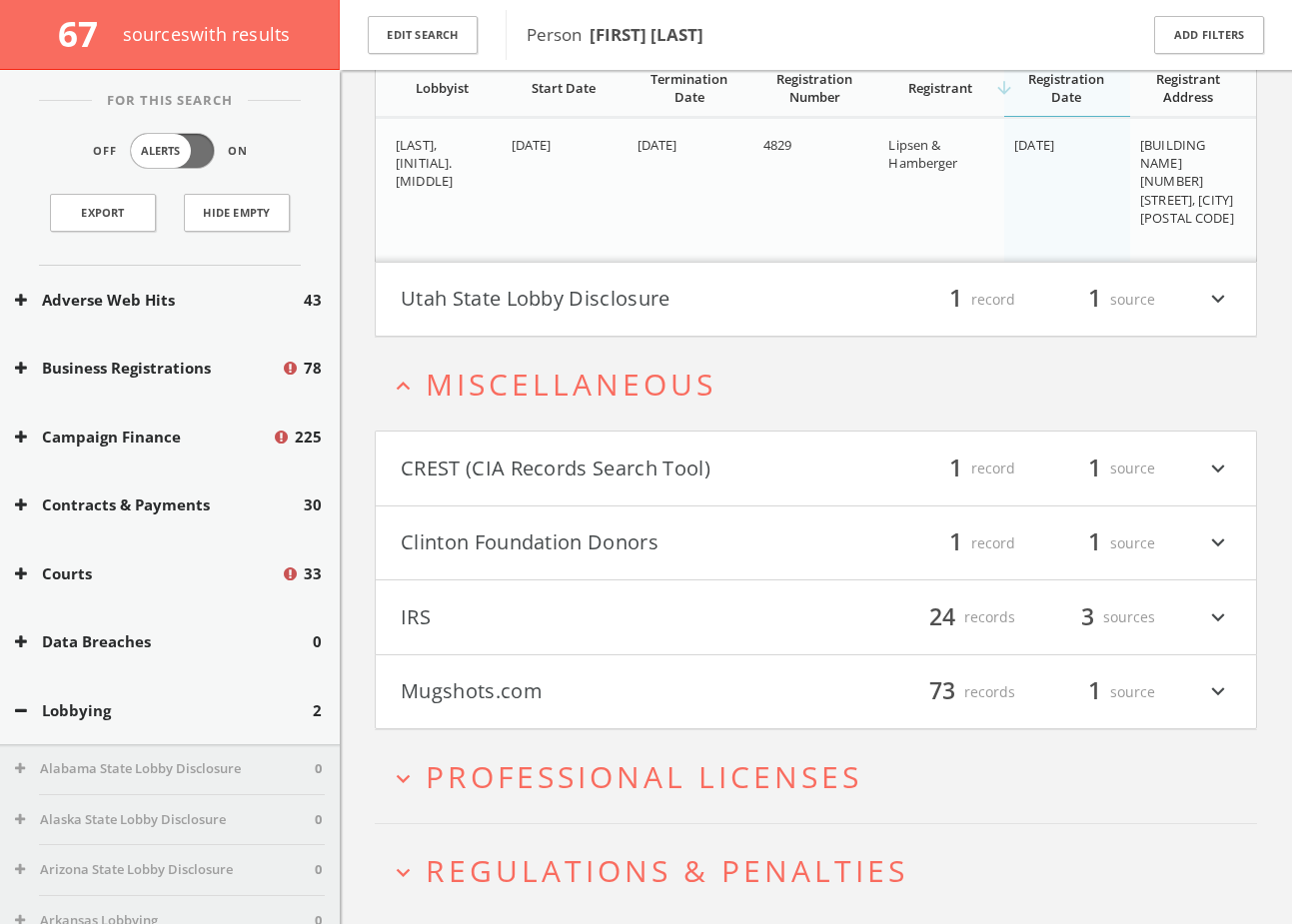 scroll, scrollTop: 854, scrollLeft: 0, axis: vertical 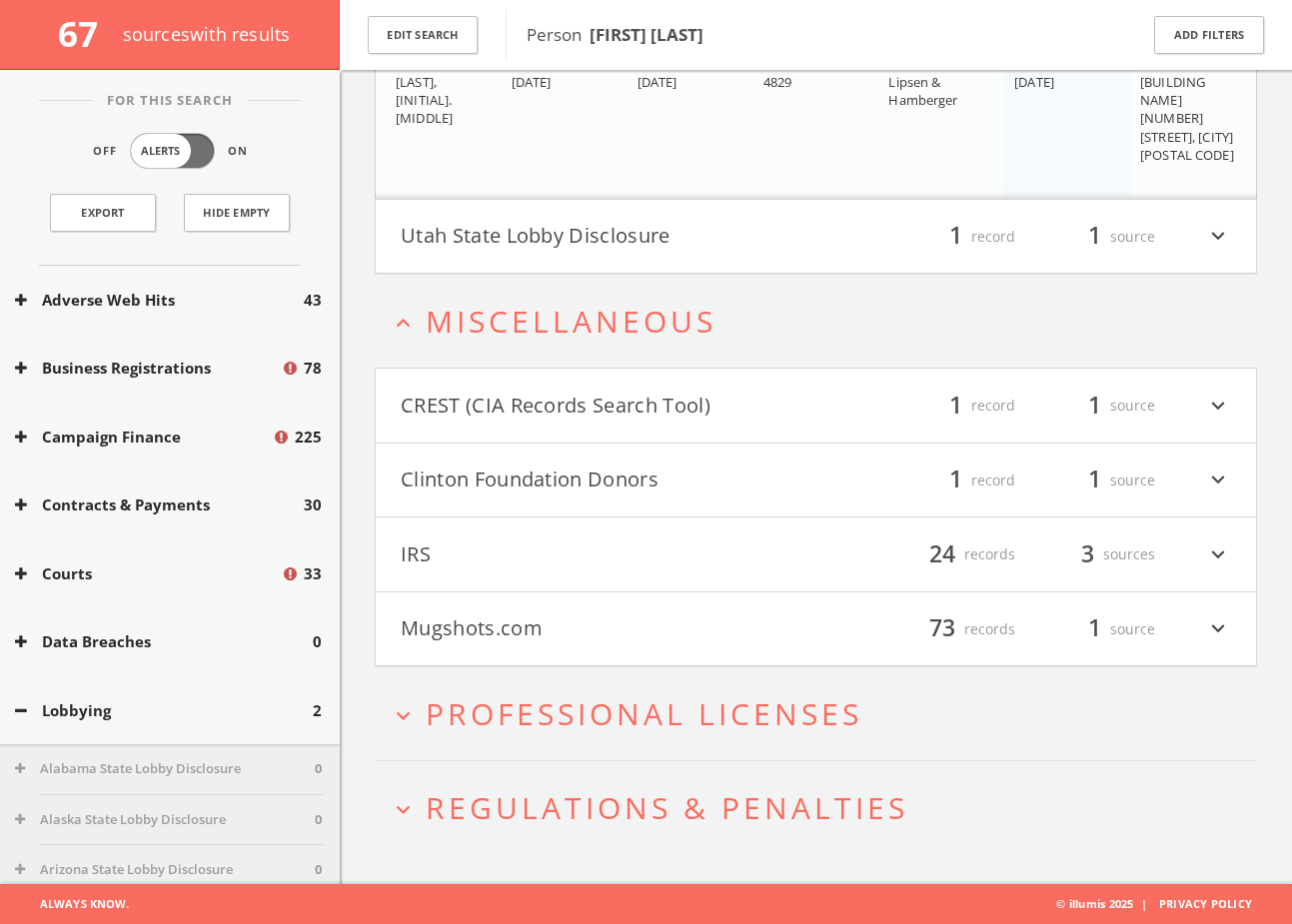 click on "Mugshots.com filter_list 73 records 1 source  expand_more" at bounding box center (815, 629) 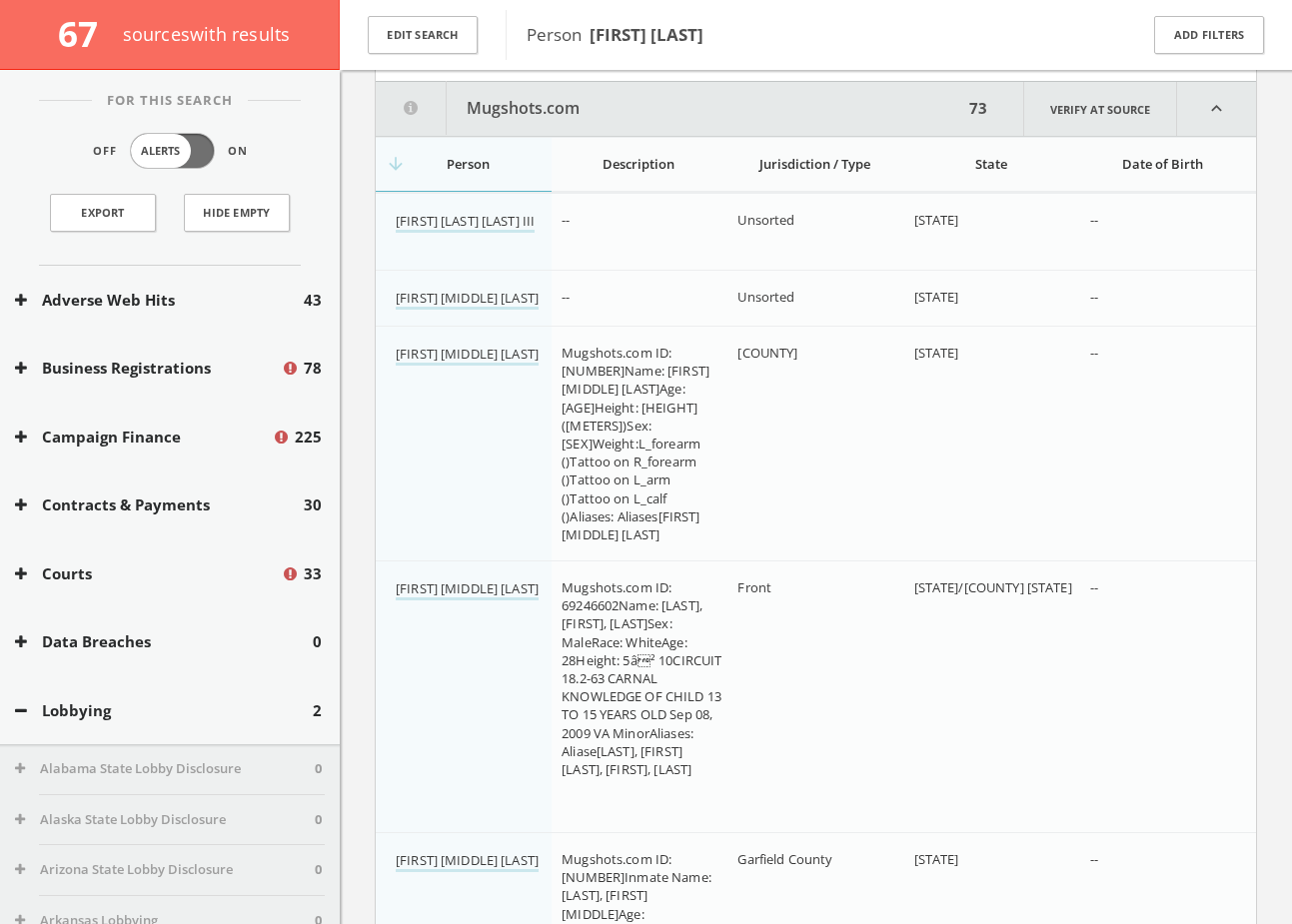 scroll, scrollTop: 1450, scrollLeft: 0, axis: vertical 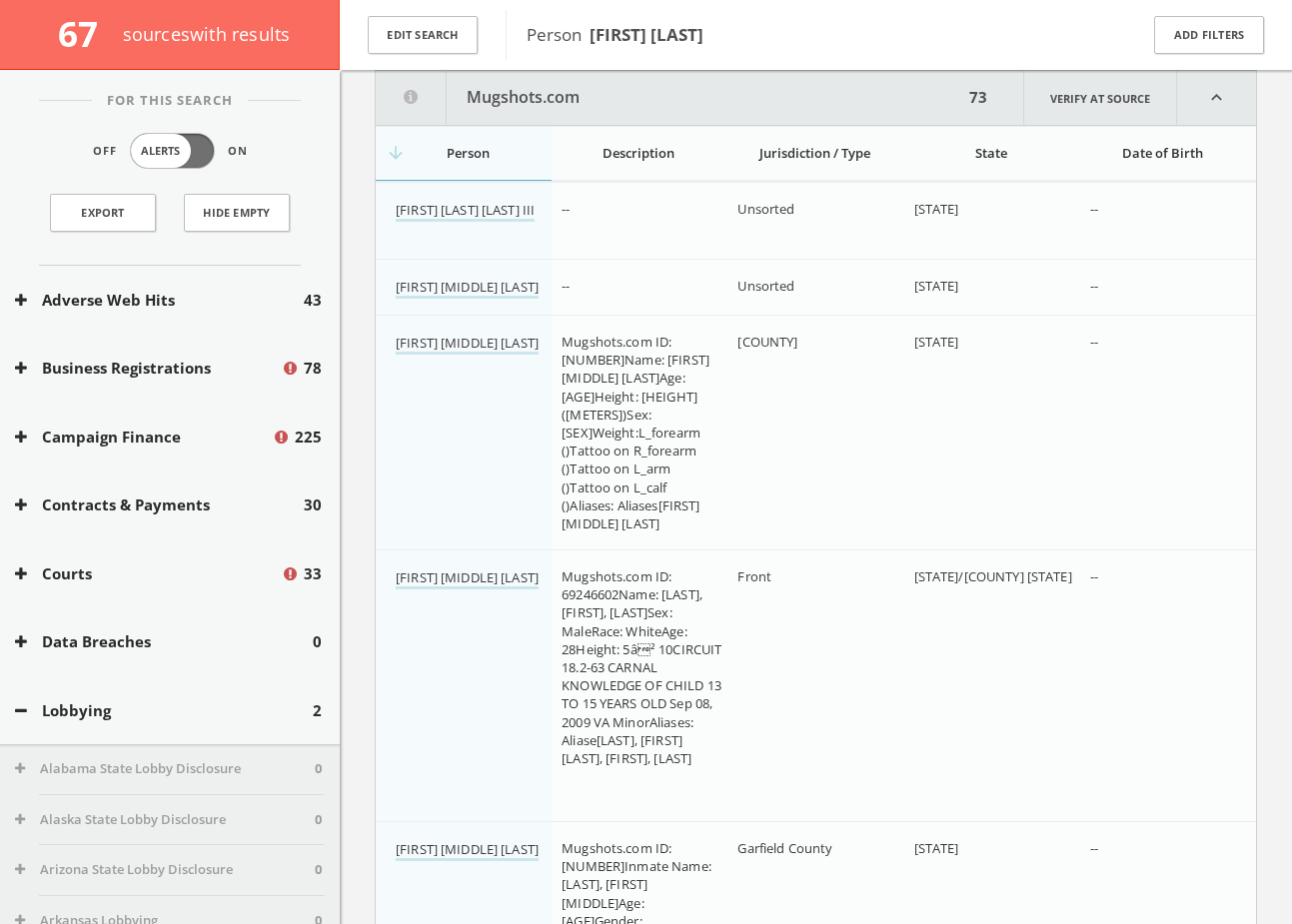 click on "State" at bounding box center (991, 153) 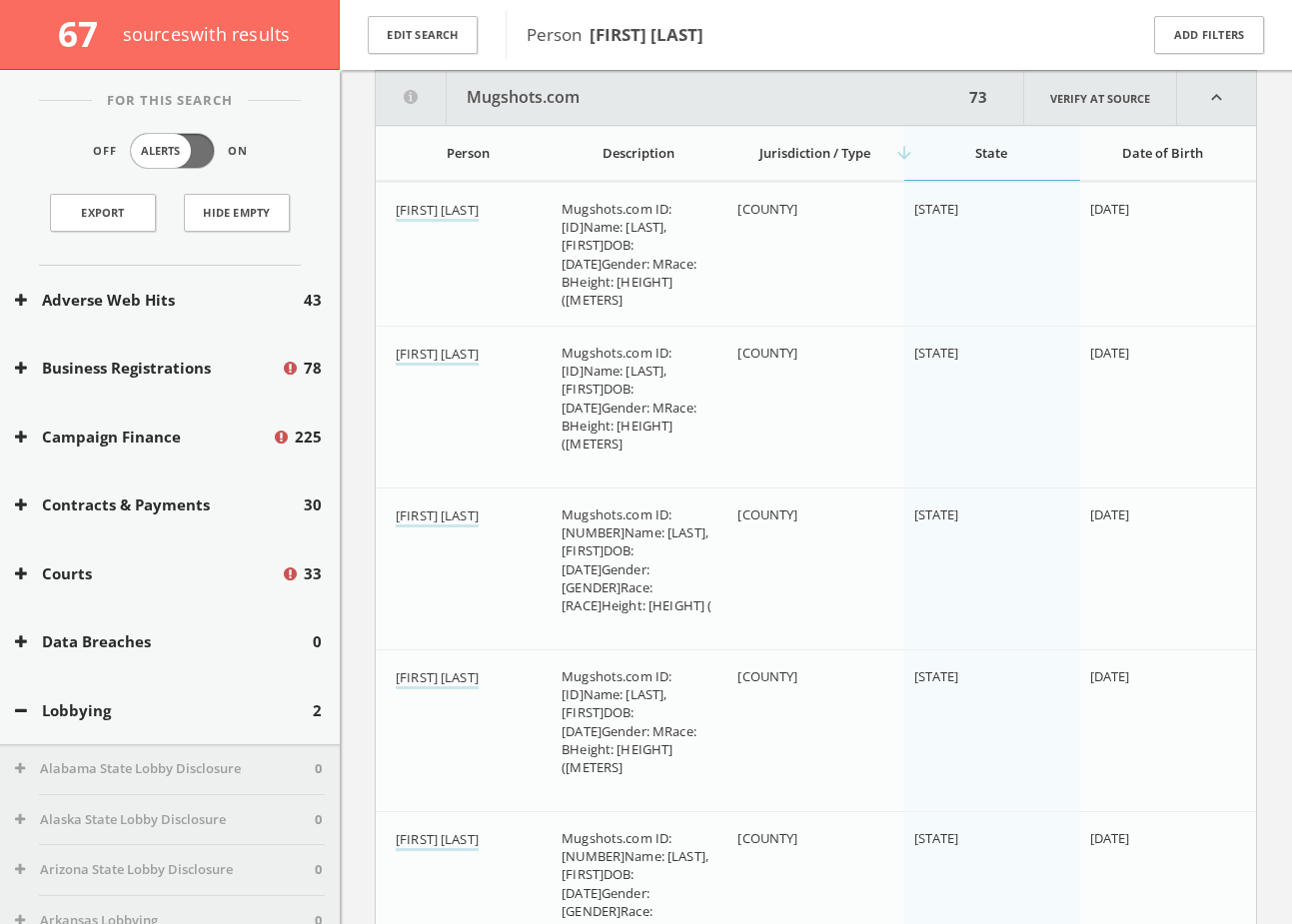 click on "arrow_downward State" at bounding box center [991, 153] 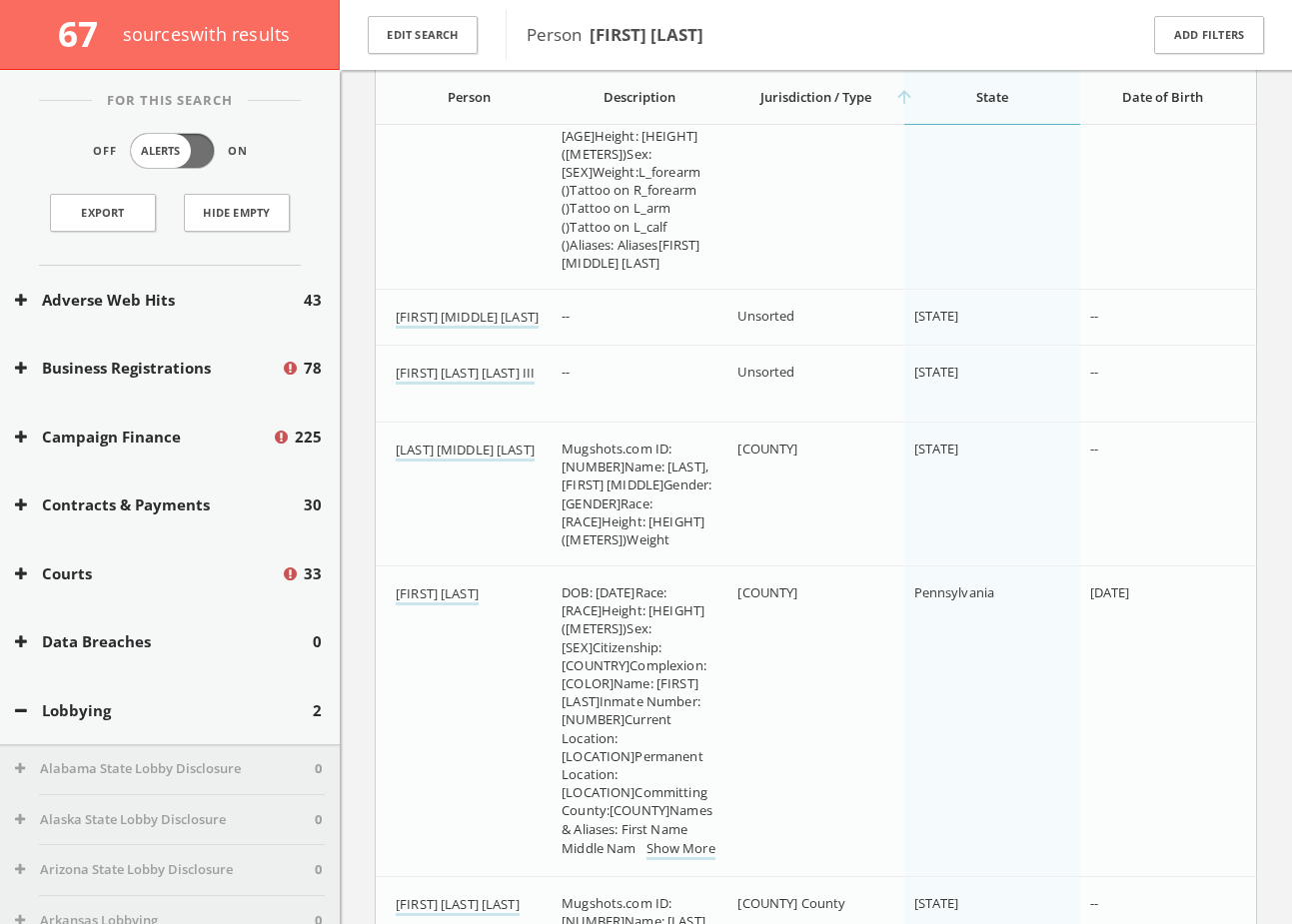 scroll, scrollTop: 7075, scrollLeft: 0, axis: vertical 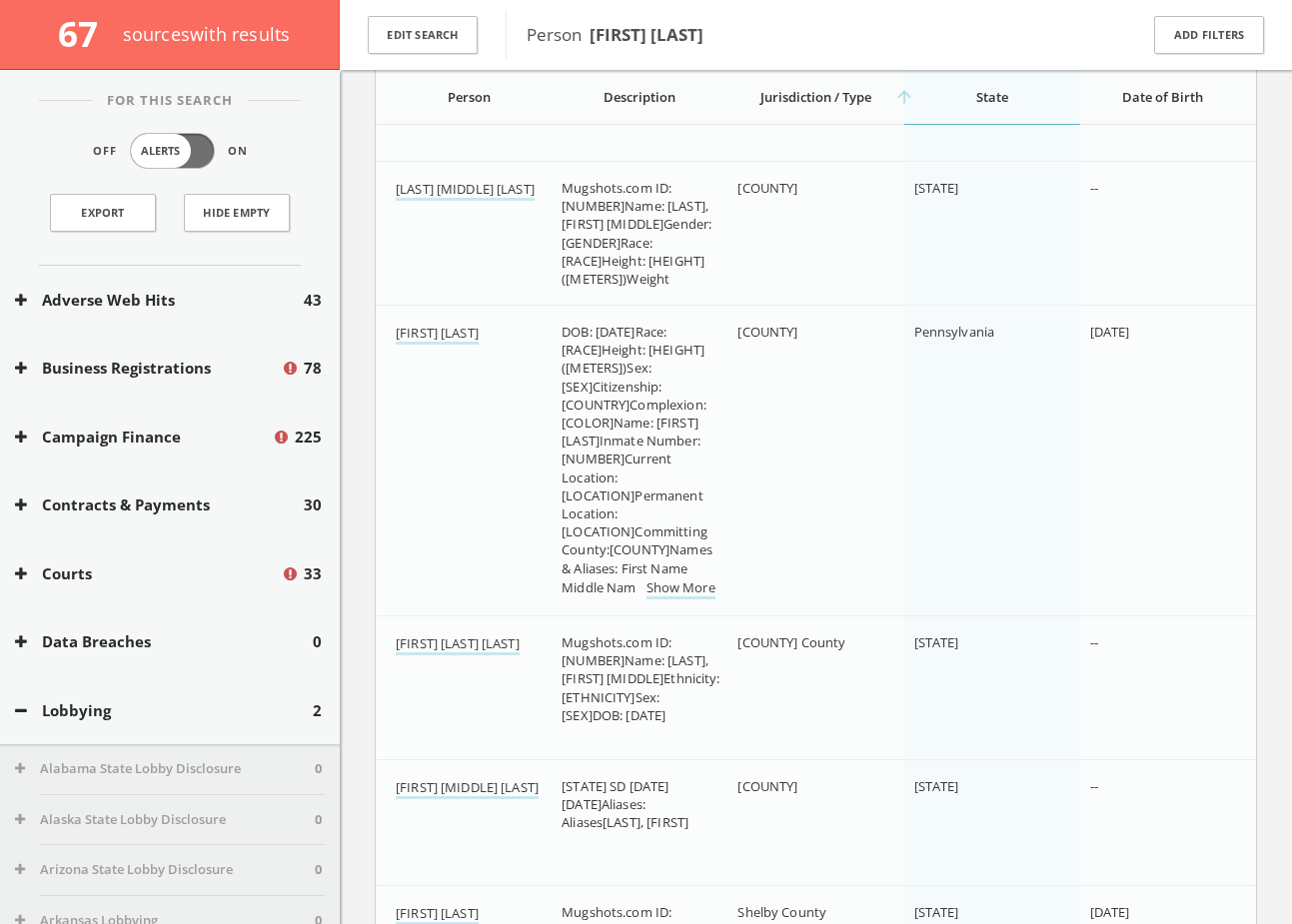 click on "Lobbying" at bounding box center [164, 710] 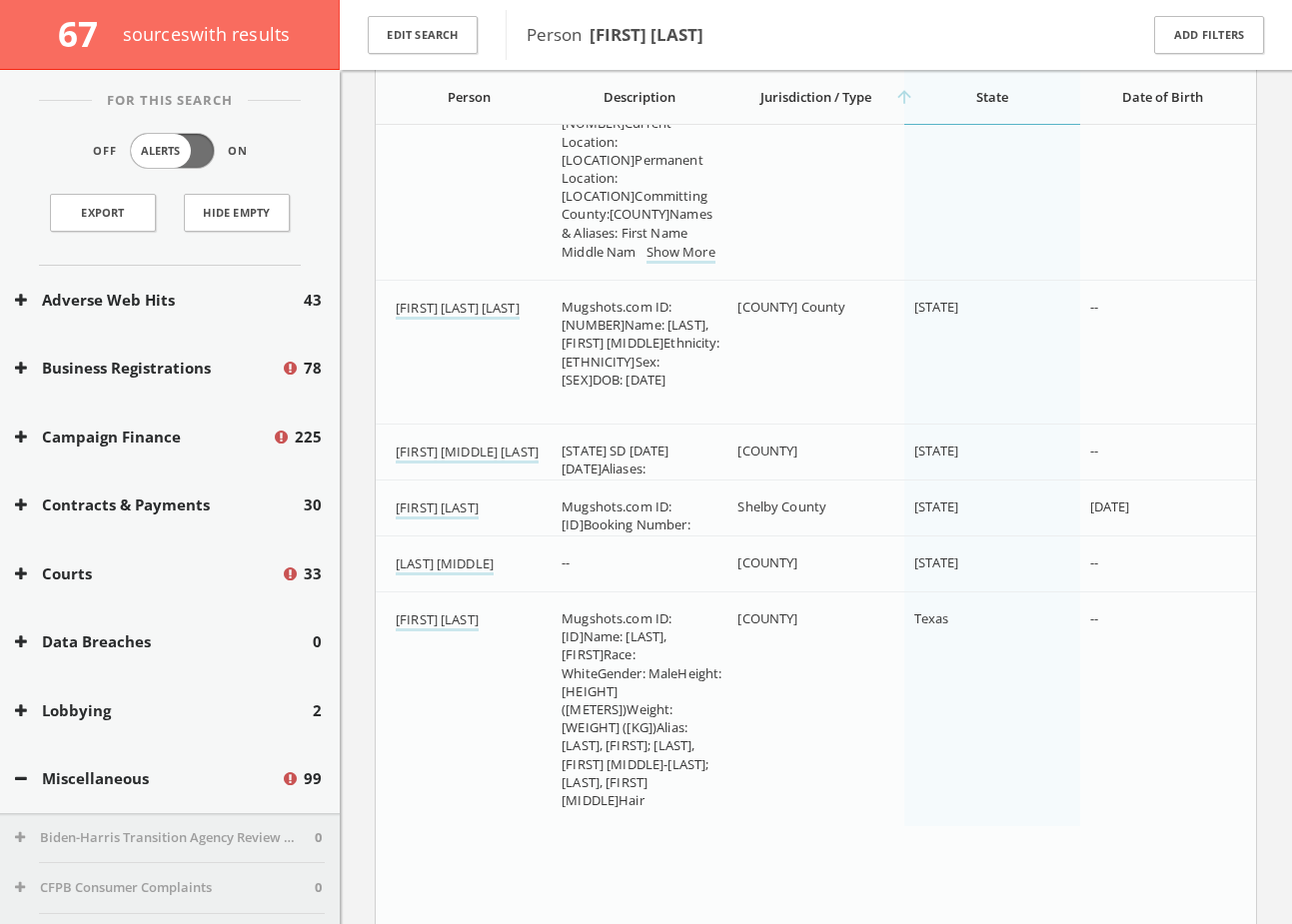 click on "Miscellaneous" at bounding box center [148, 778] 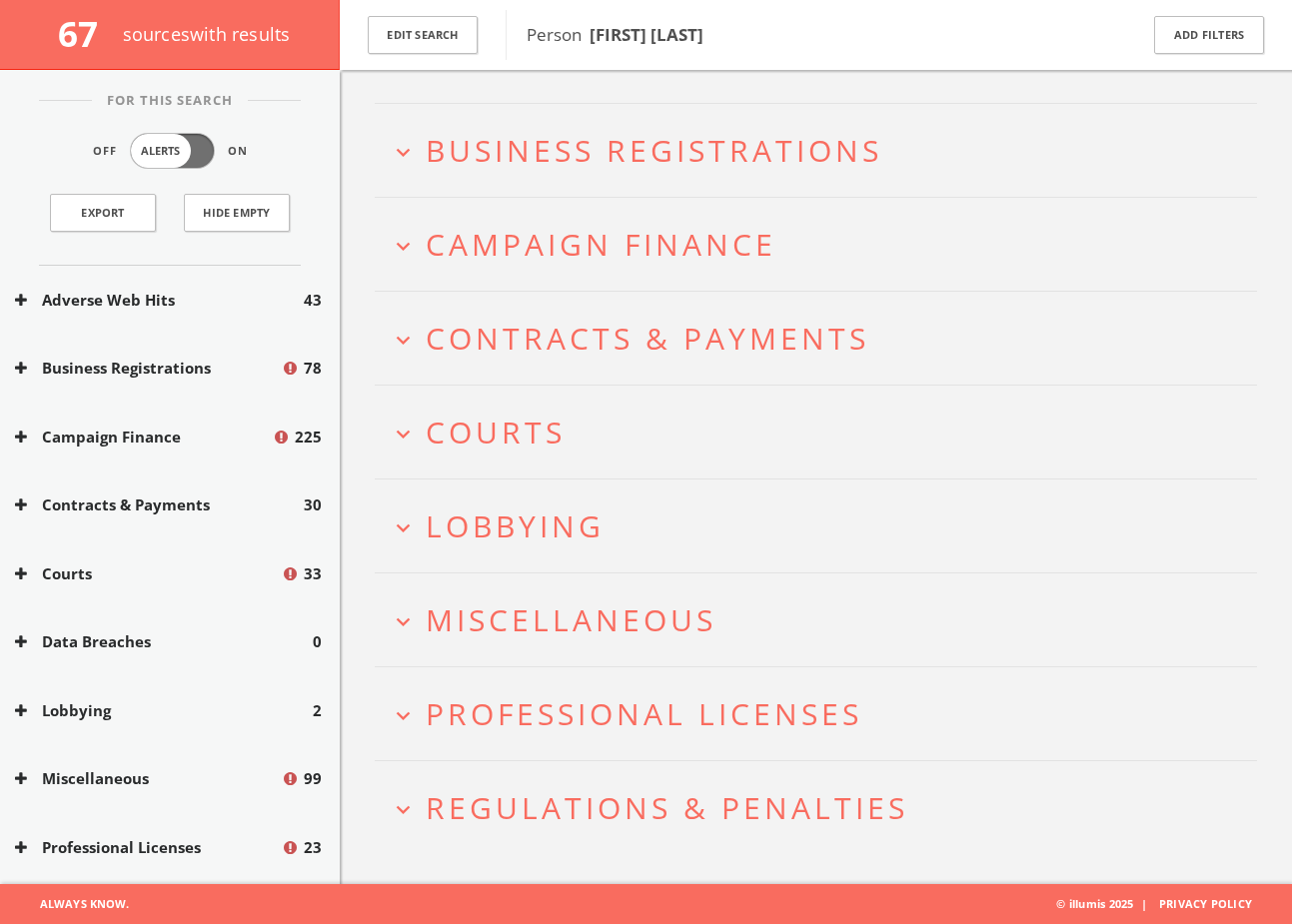 scroll, scrollTop: 147, scrollLeft: 0, axis: vertical 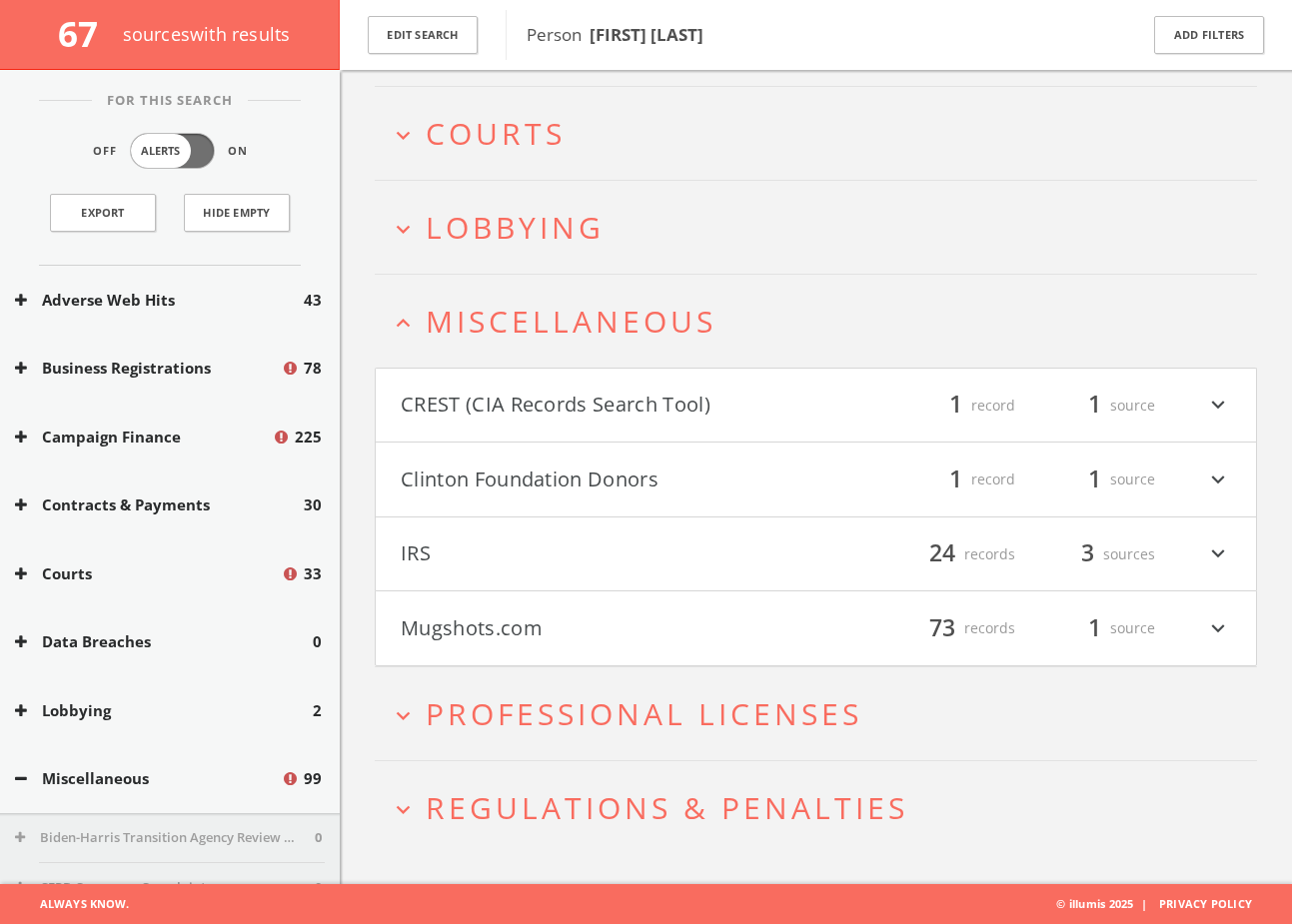 click on "Mugshots.com filter_list 73 records 1 source  expand_more" at bounding box center [815, 628] 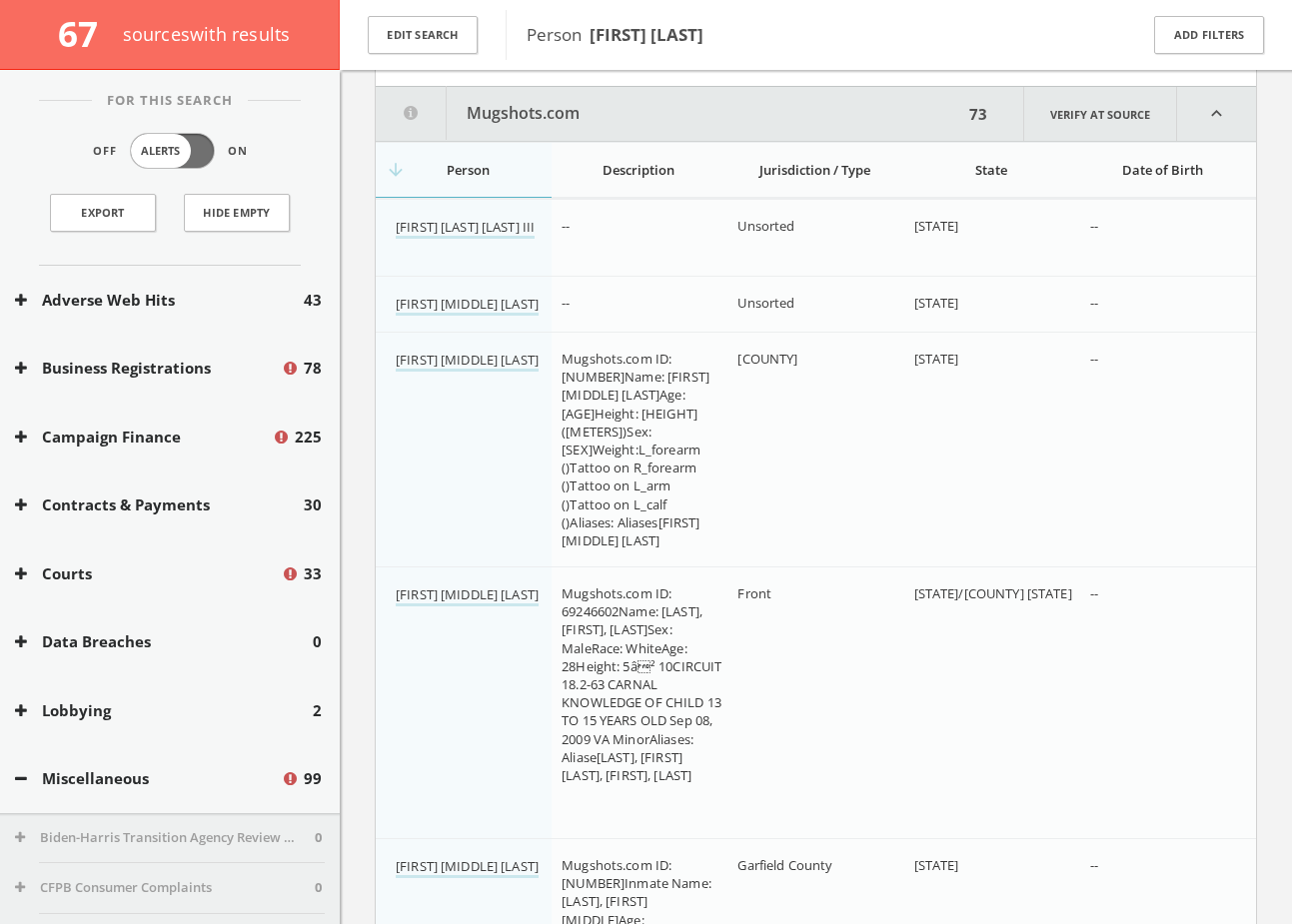 scroll, scrollTop: 1041, scrollLeft: 0, axis: vertical 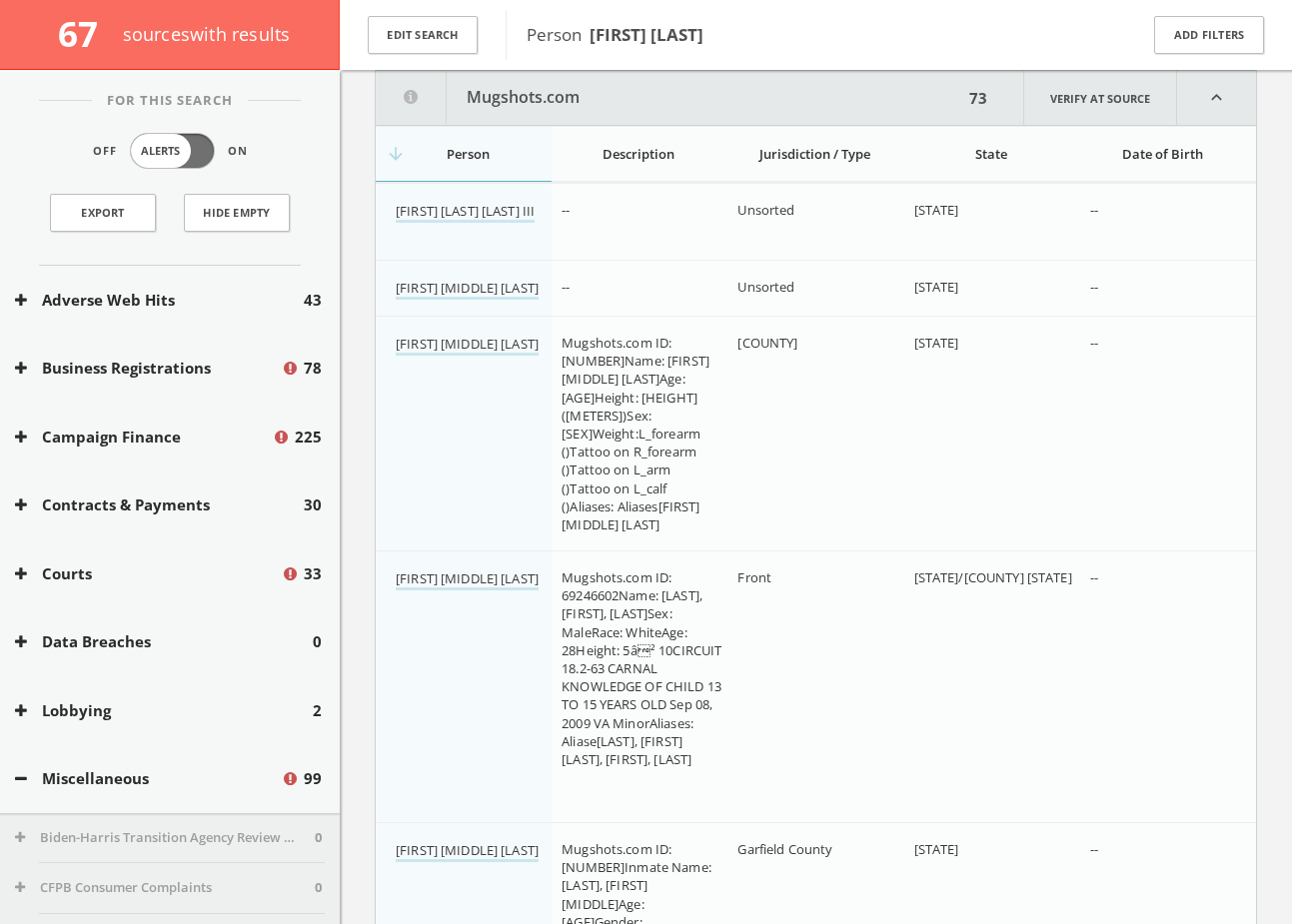 click on "Person" at bounding box center [464, 154] 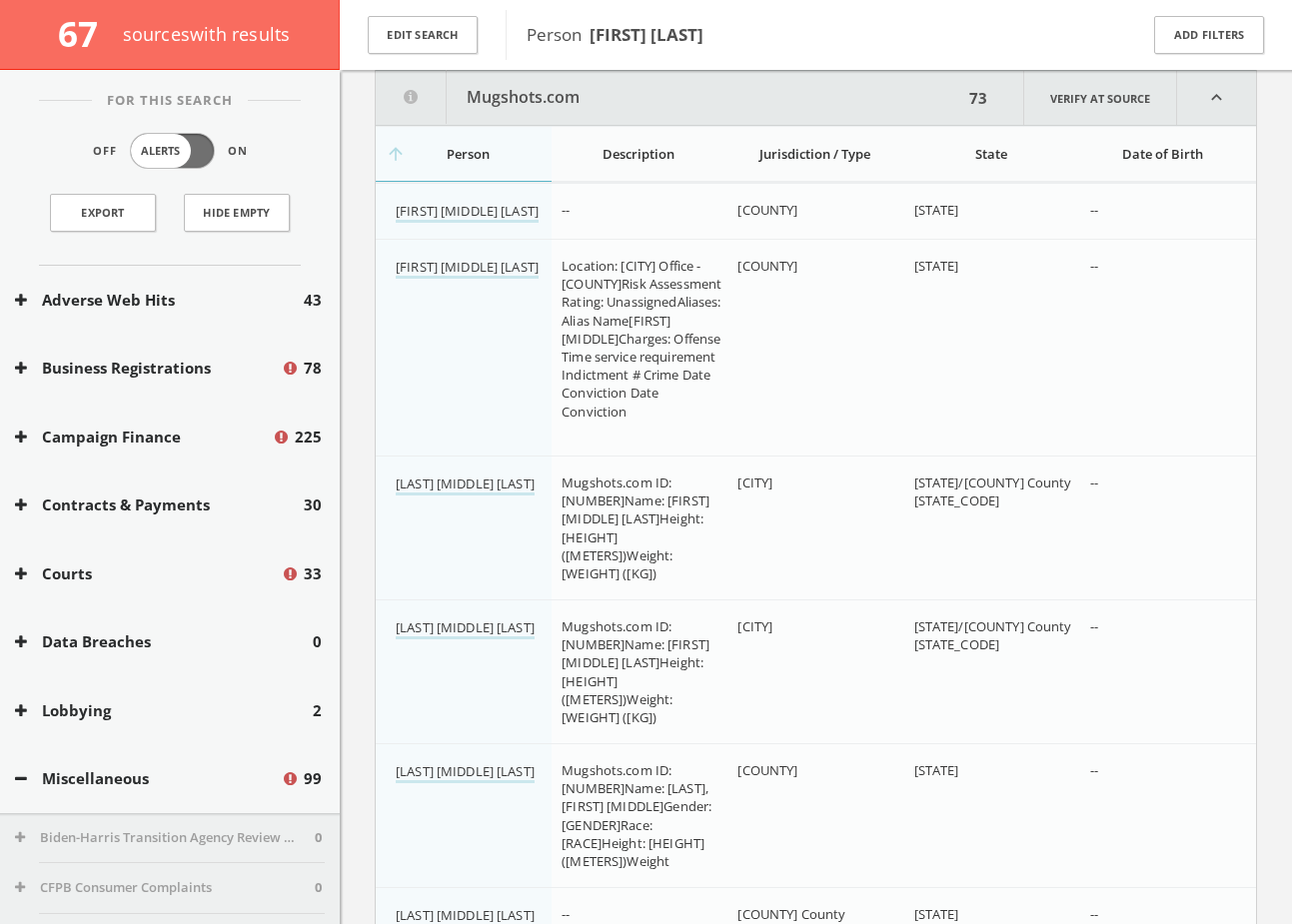 click on "Person" at bounding box center (468, 154) 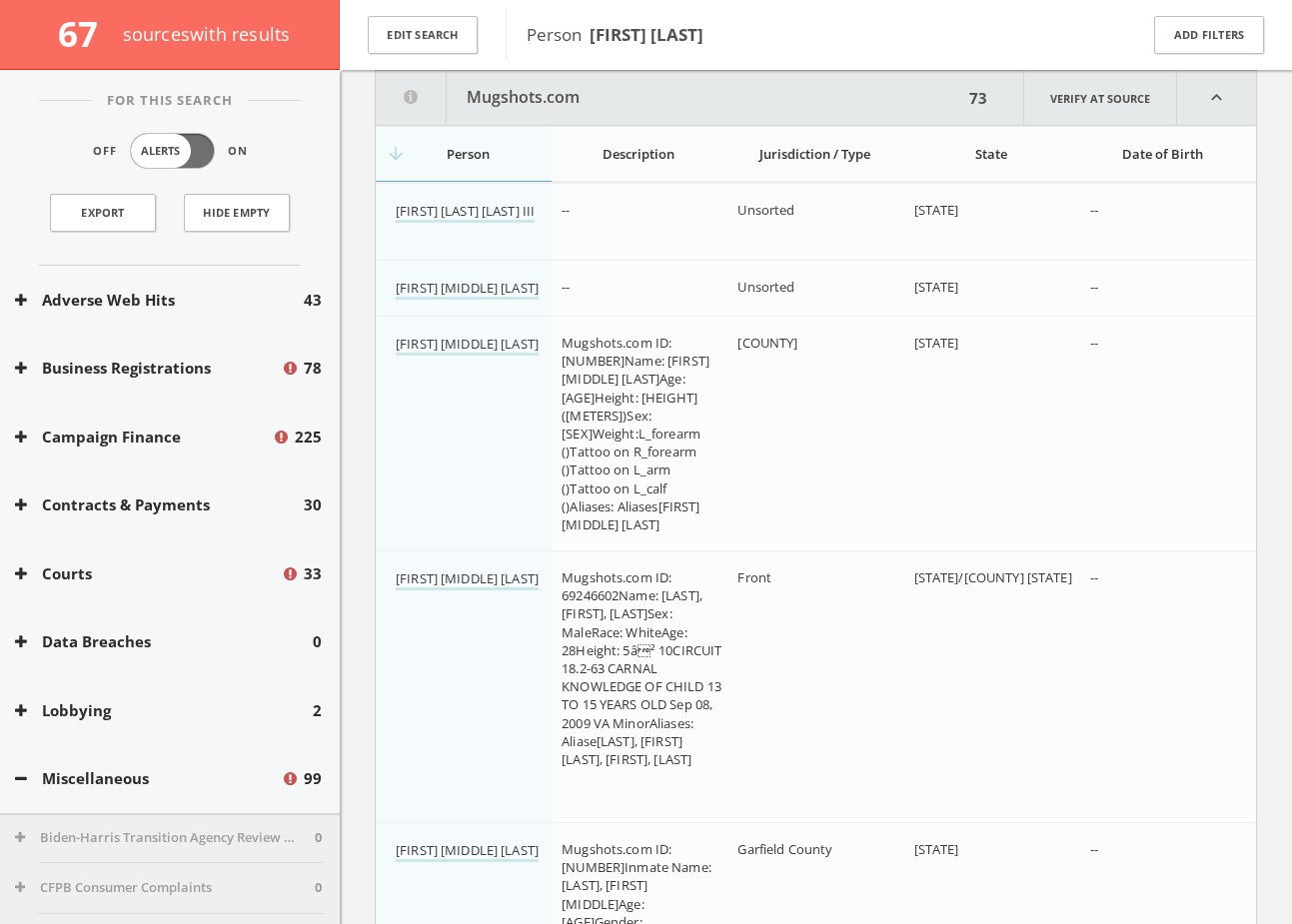 drag, startPoint x: 735, startPoint y: 33, endPoint x: 590, endPoint y: 38, distance: 145.08618 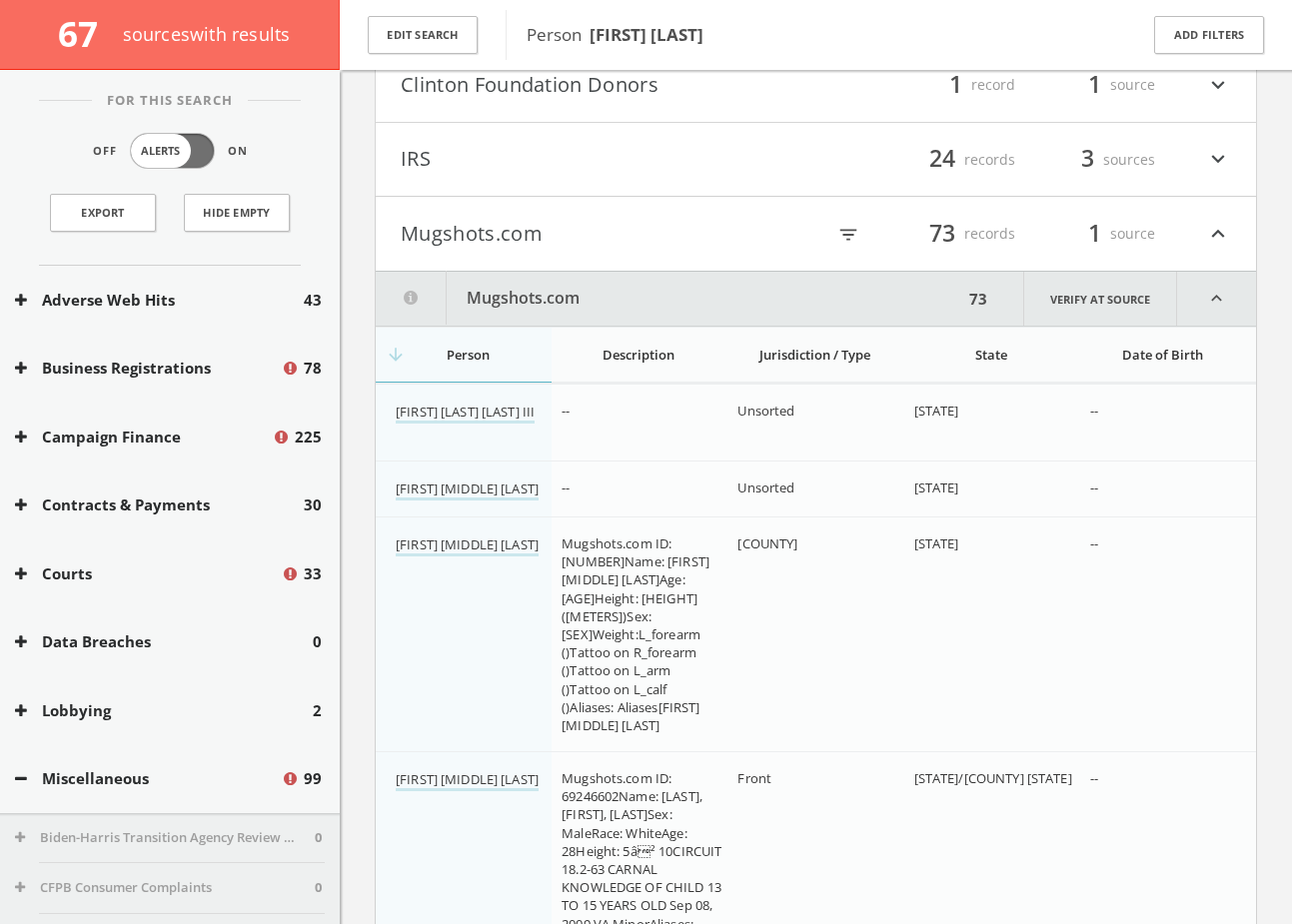 click on "filter_list 73 records 1 source  expand_less" at bounding box center [1024, 234] 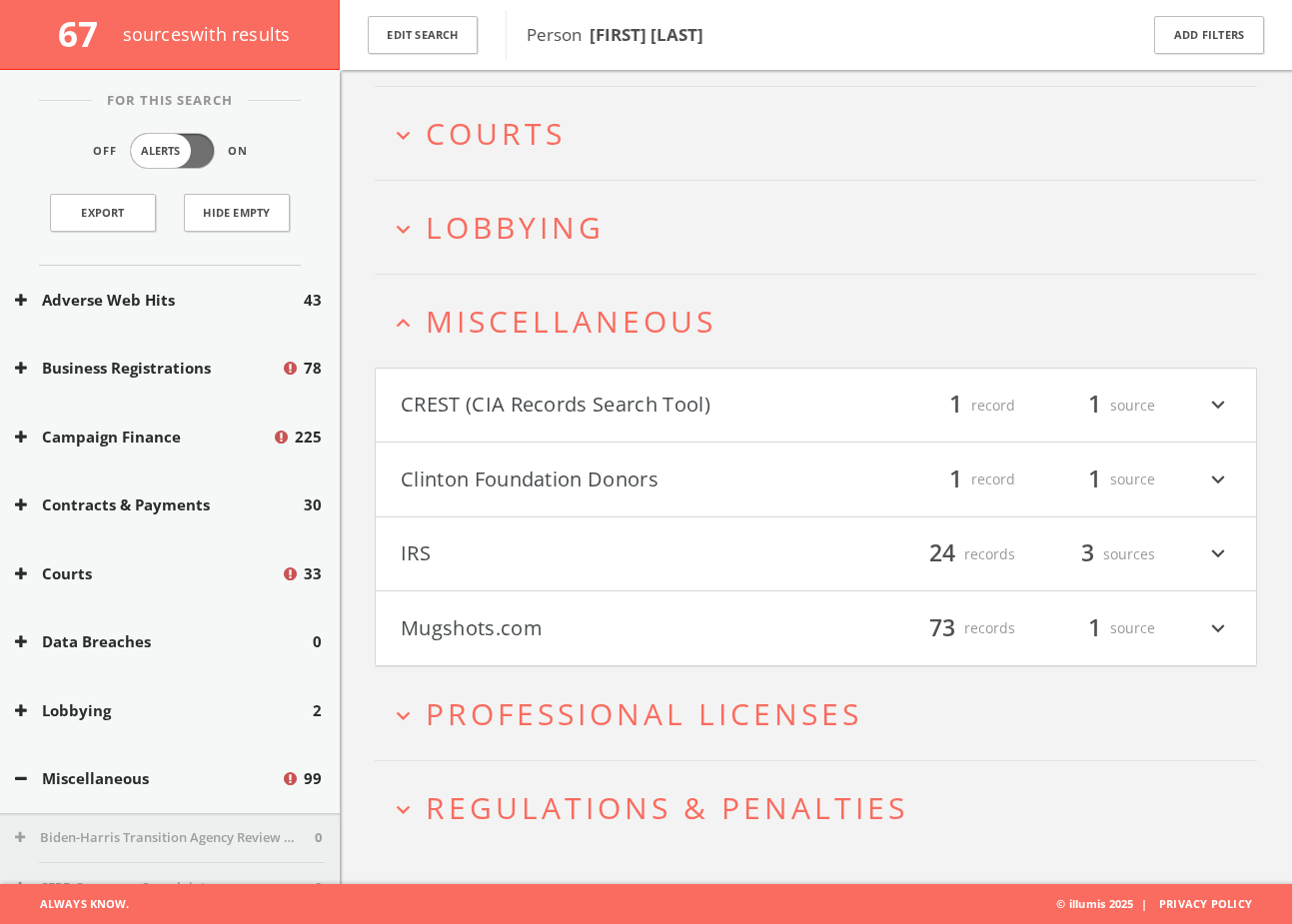 scroll, scrollTop: 446, scrollLeft: 0, axis: vertical 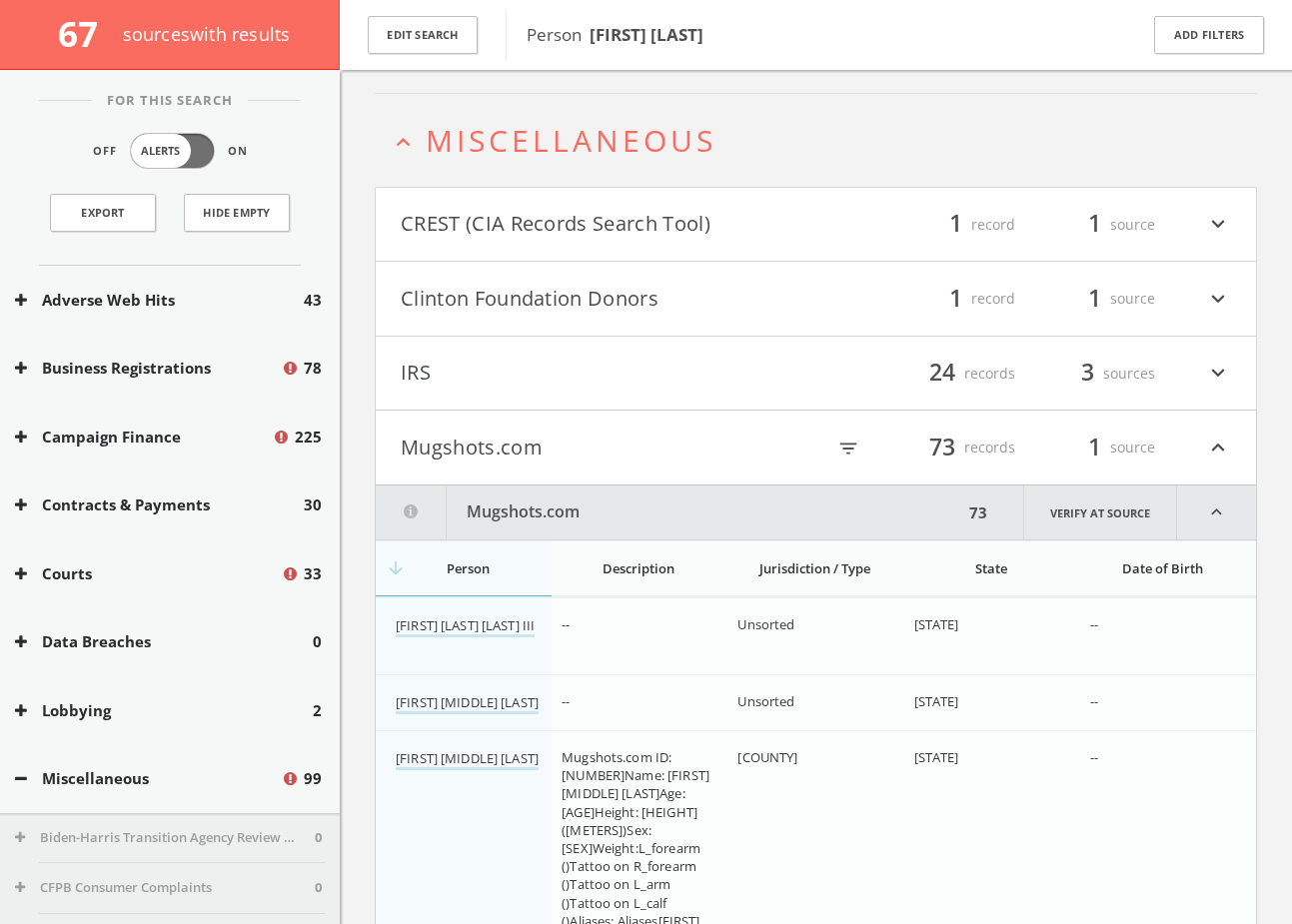 click on "filter_list" at bounding box center (848, 449) 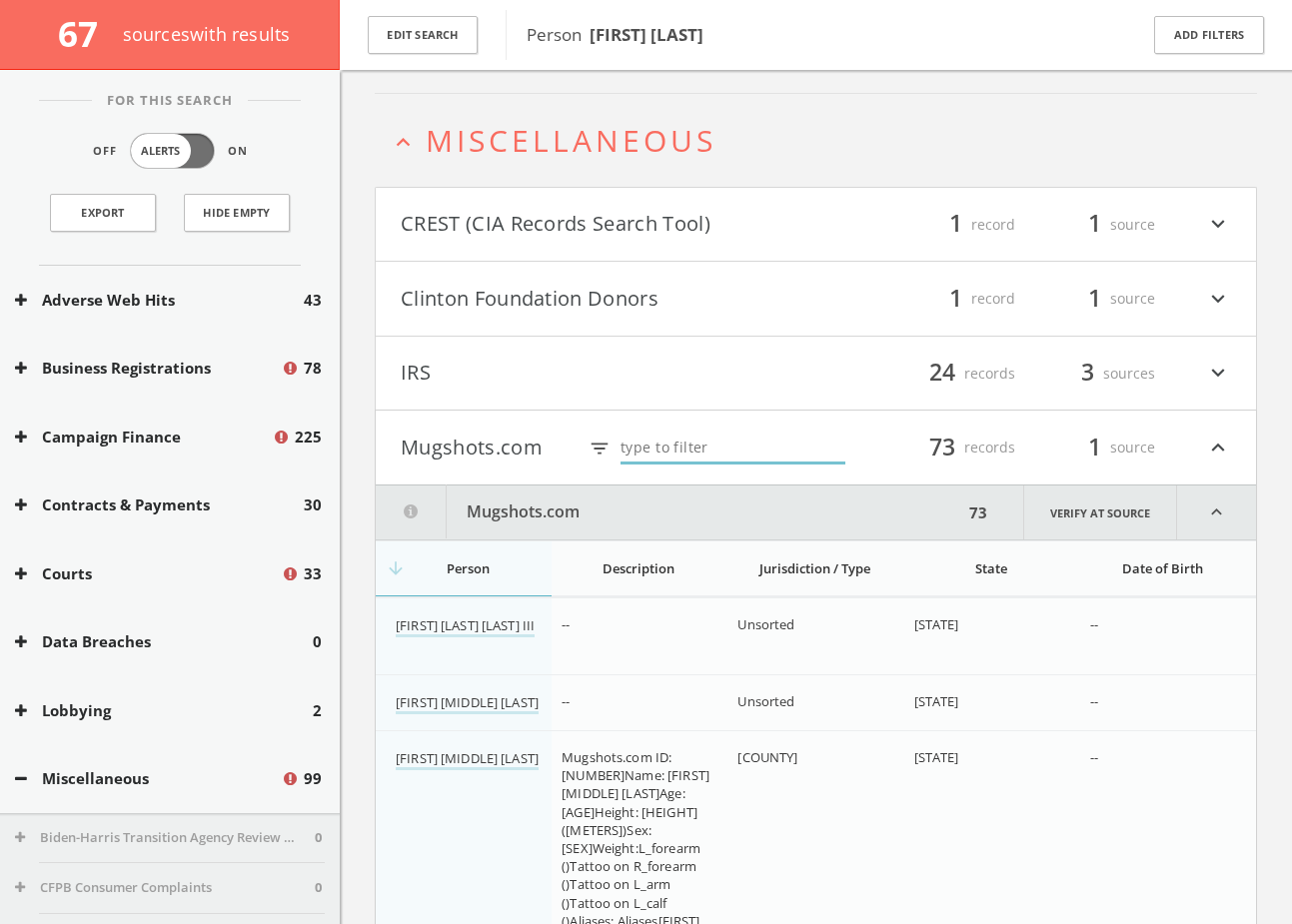 paste on "[FIRST] [LAST]" 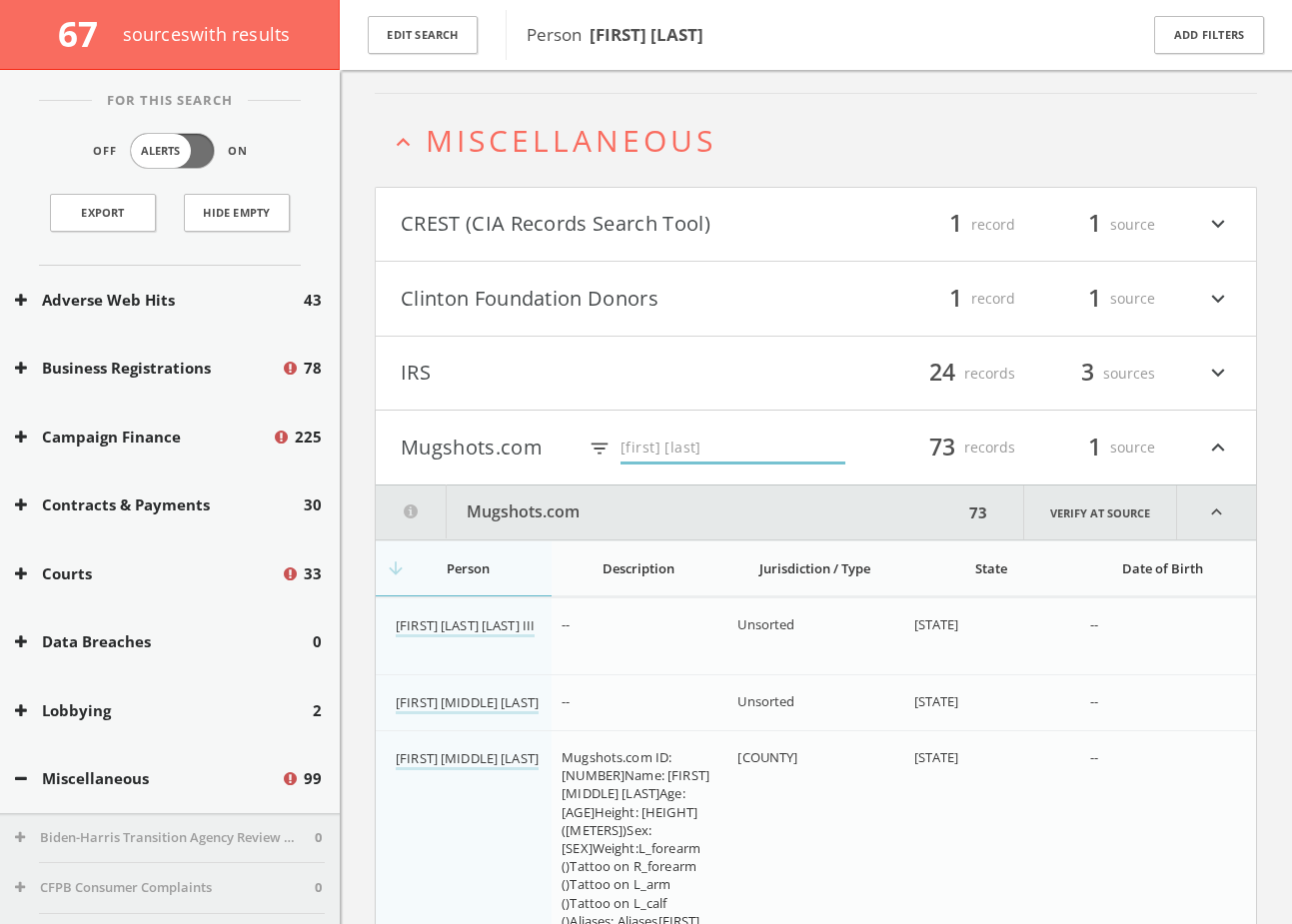 type on "[FIRST] [LAST]" 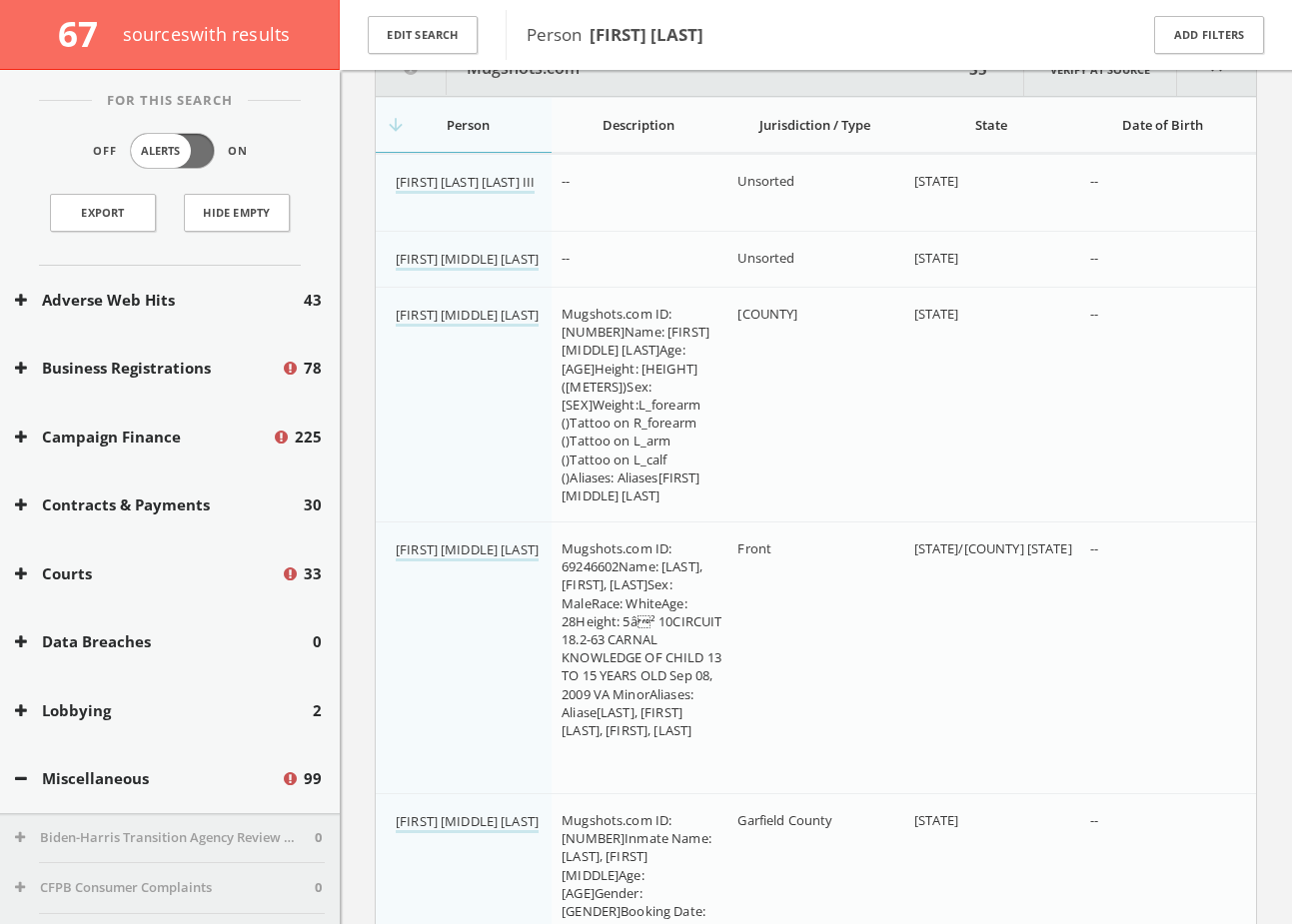 scroll, scrollTop: 1075, scrollLeft: 0, axis: vertical 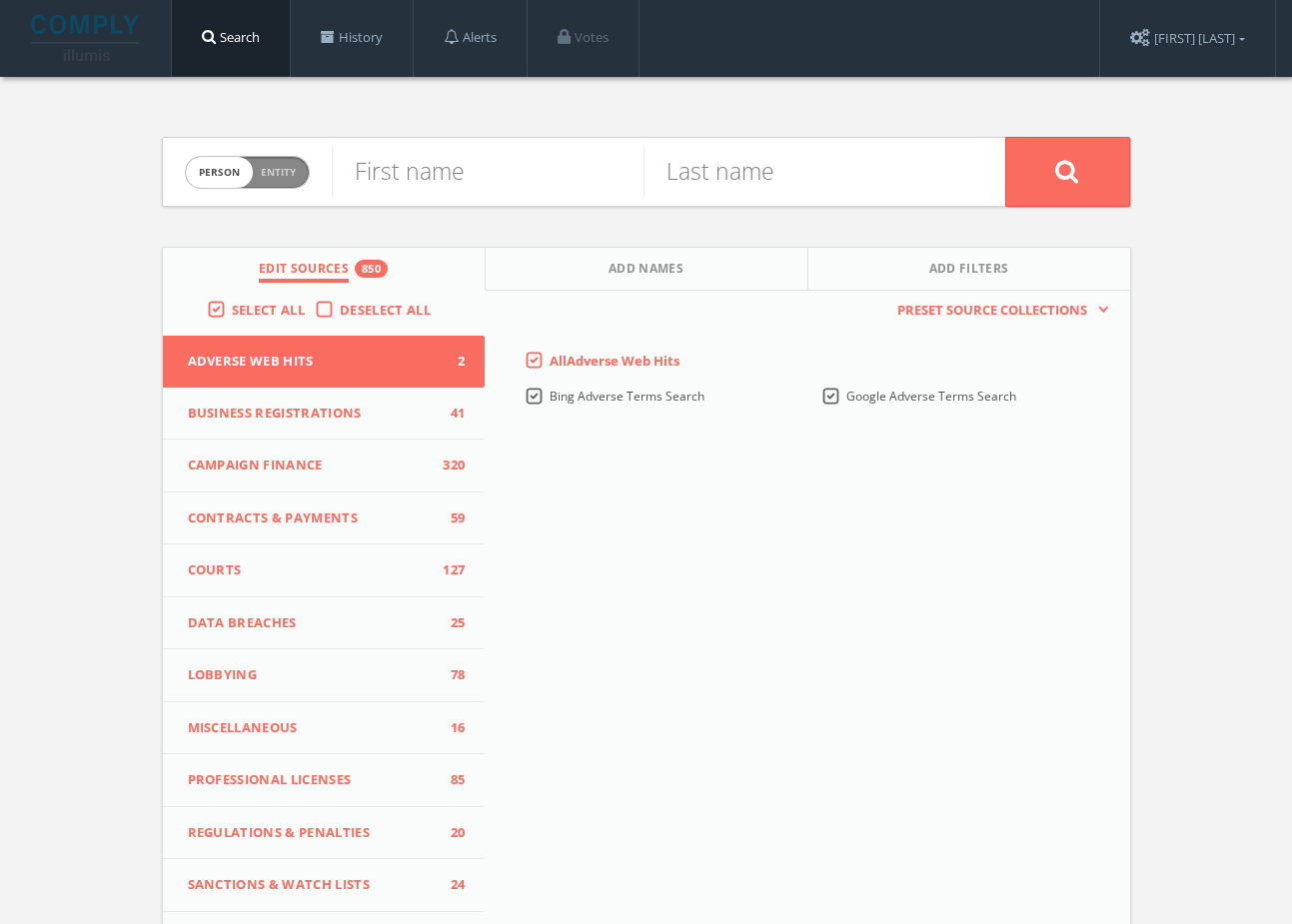 click on "Person Entity" at bounding box center [247, 172] 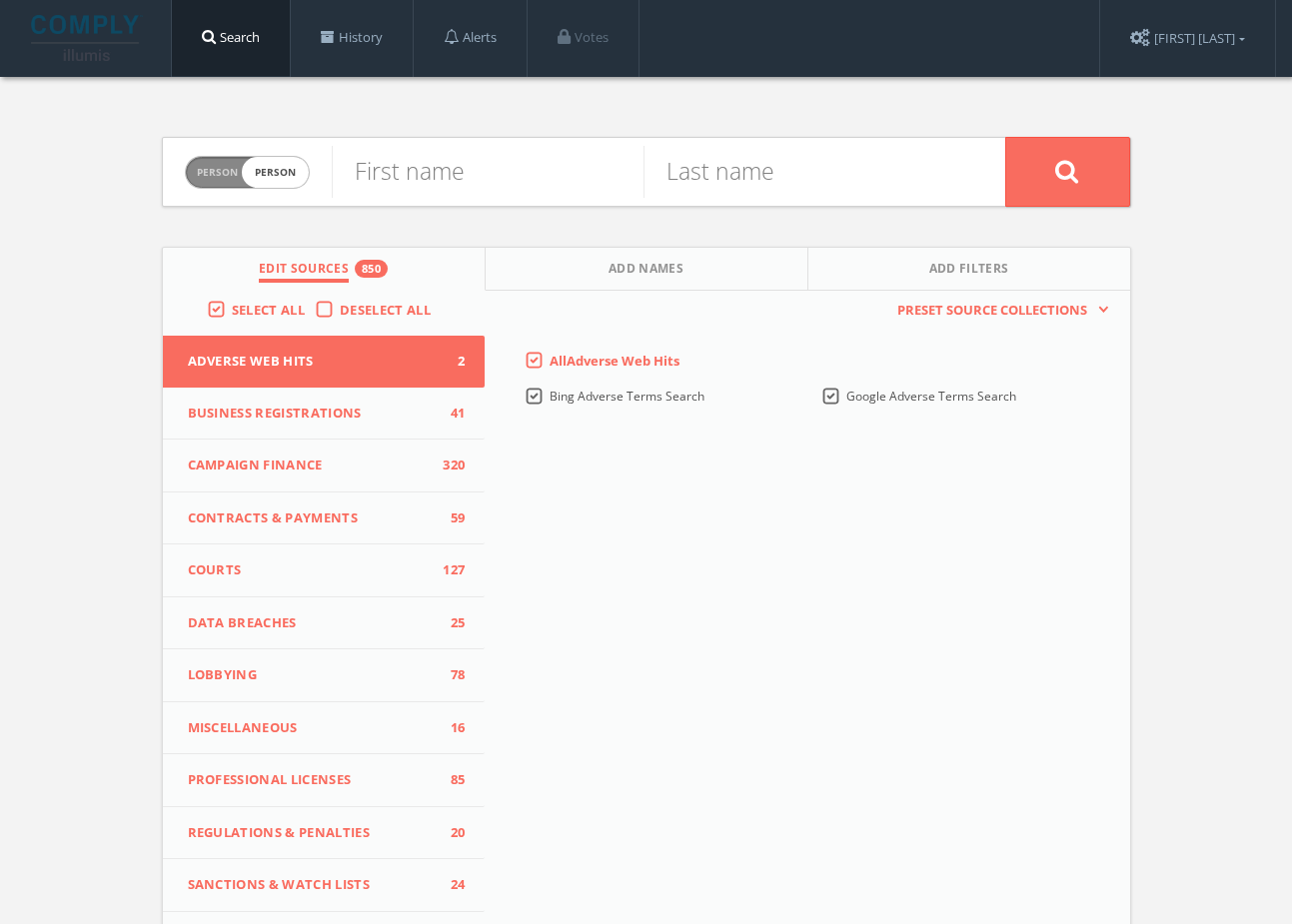 checkbox on "true" 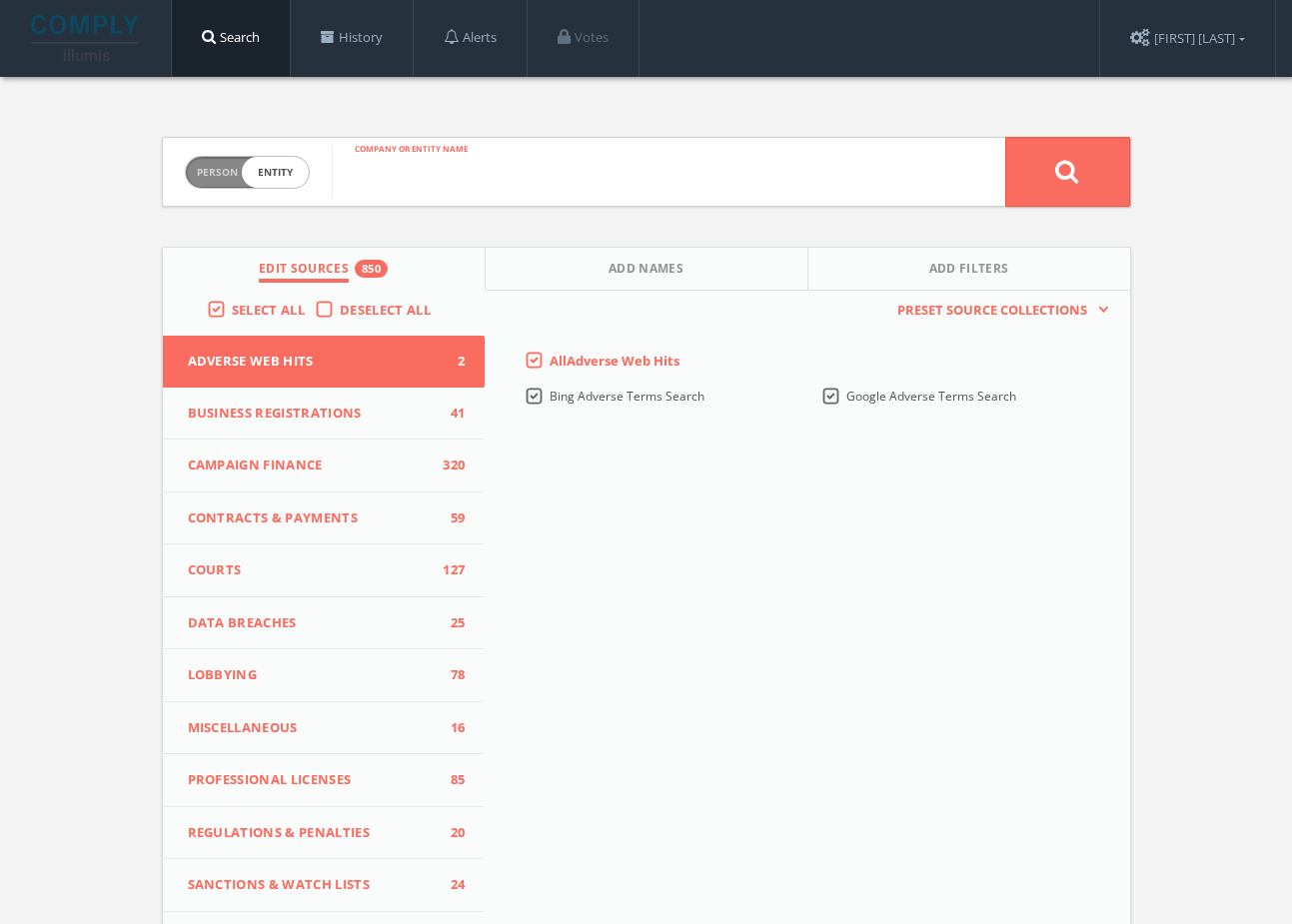 paste on "Eight Twenty-Eight Consulting" 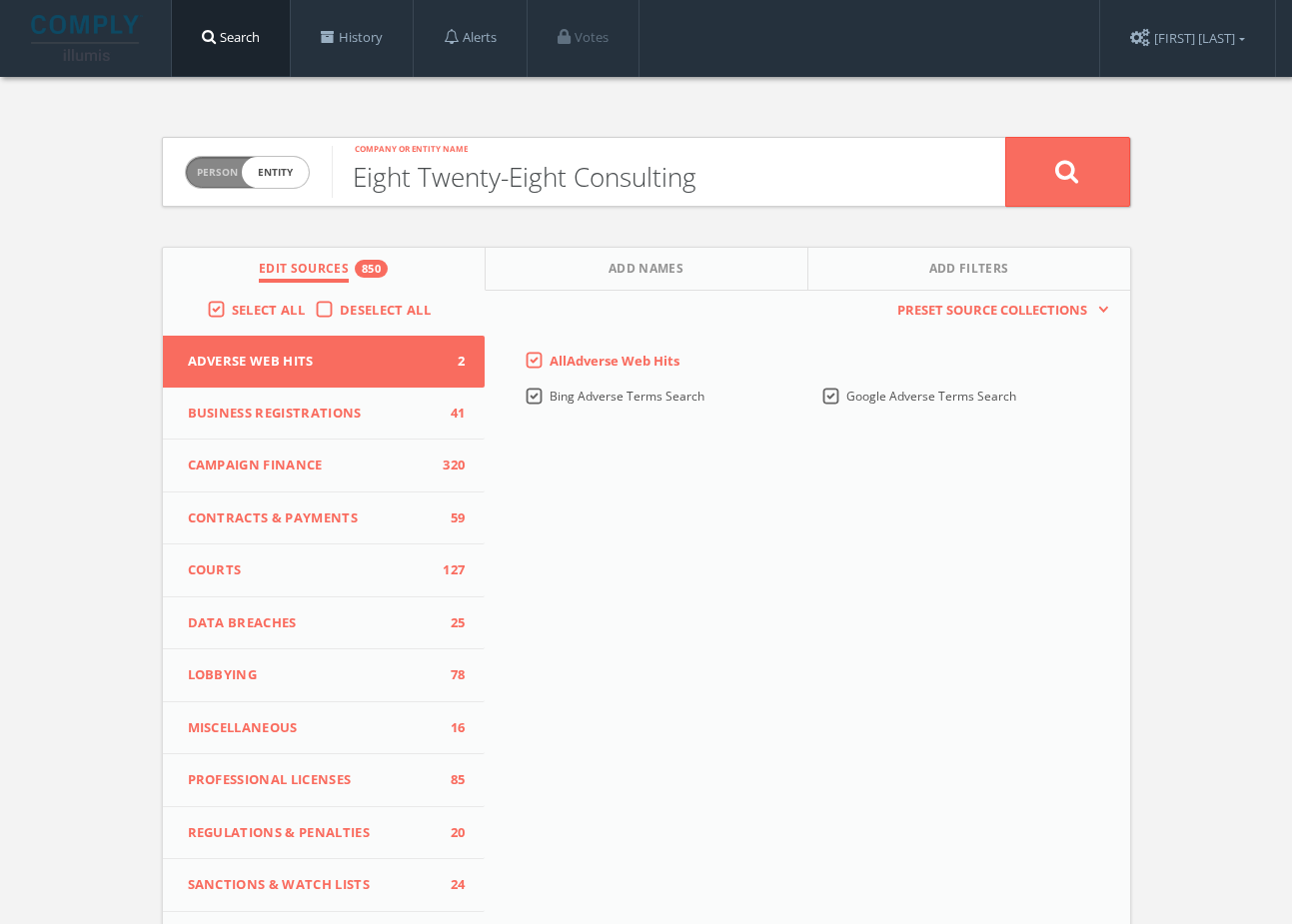 type on "Eight Twenty-Eight Consulting" 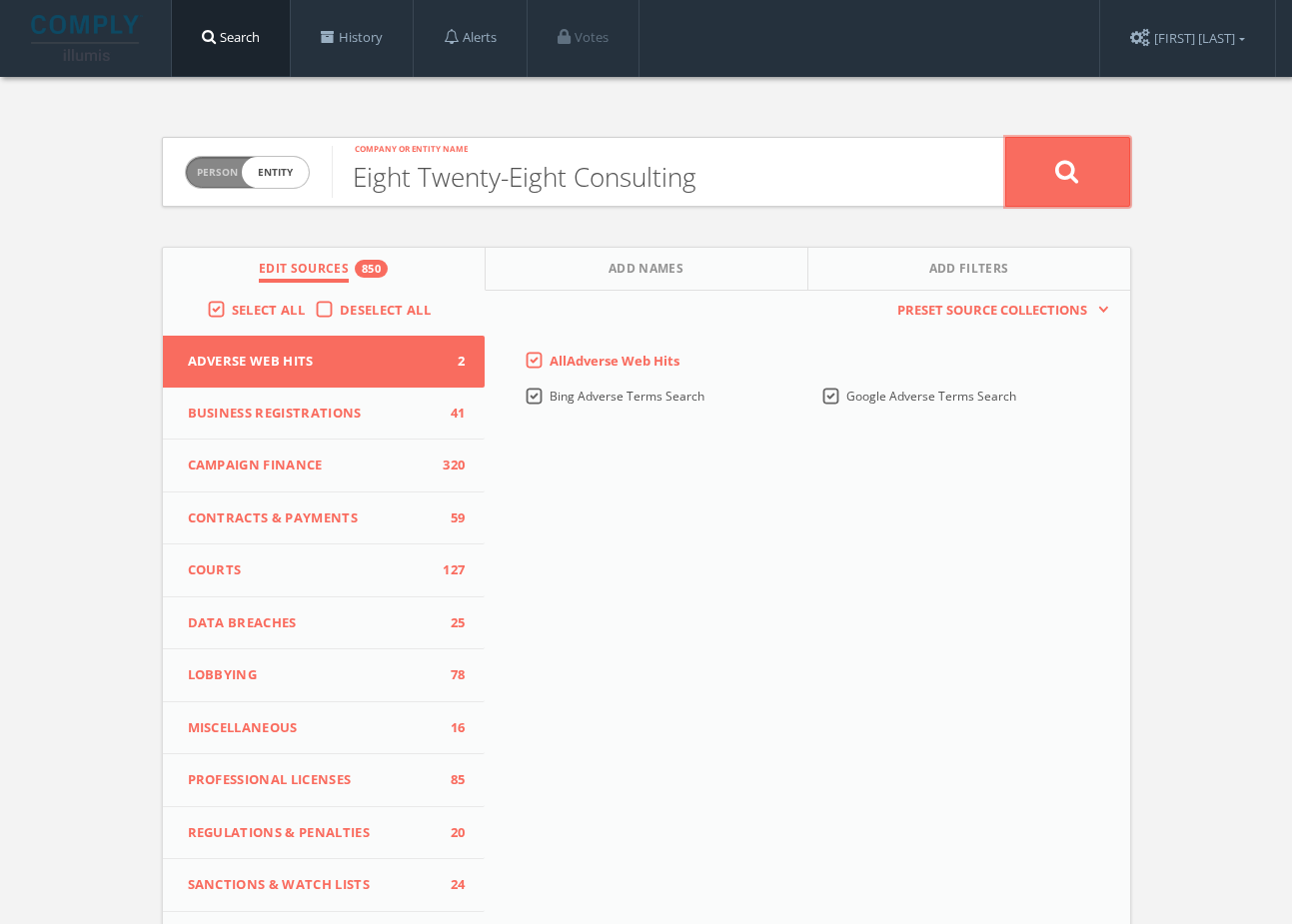 click 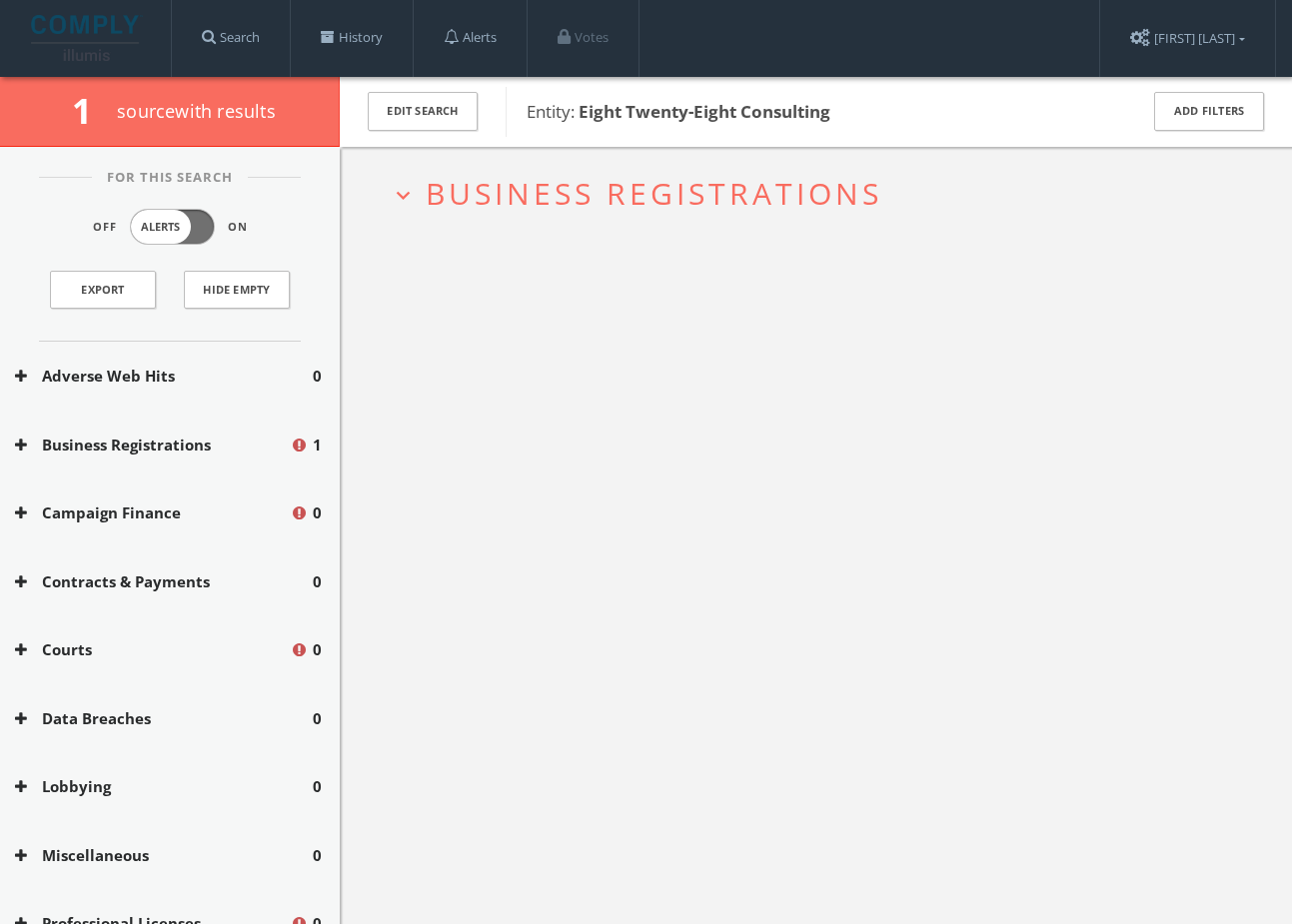 click on "Business Registrations" at bounding box center (653, 193) 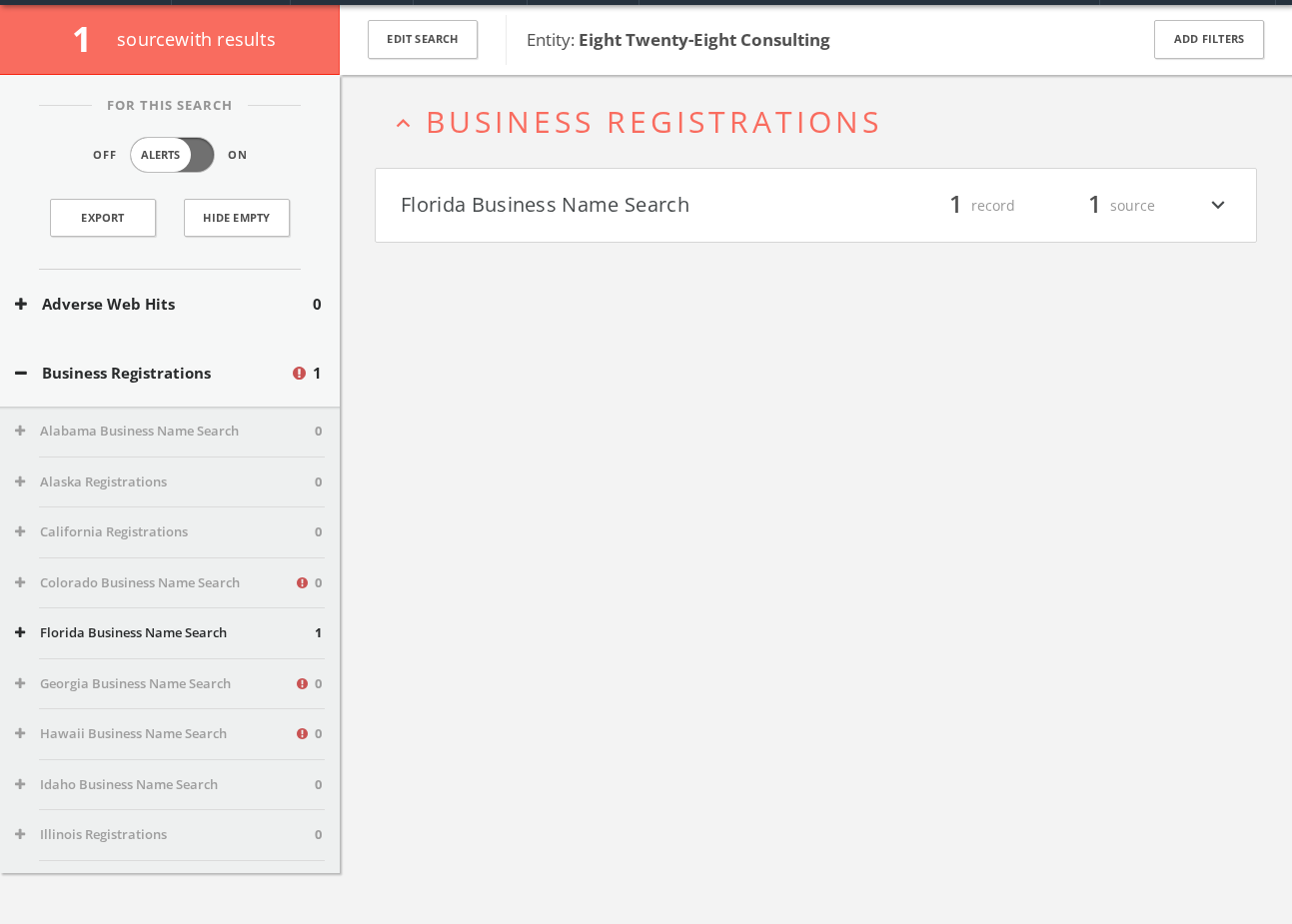 scroll, scrollTop: 77, scrollLeft: 0, axis: vertical 